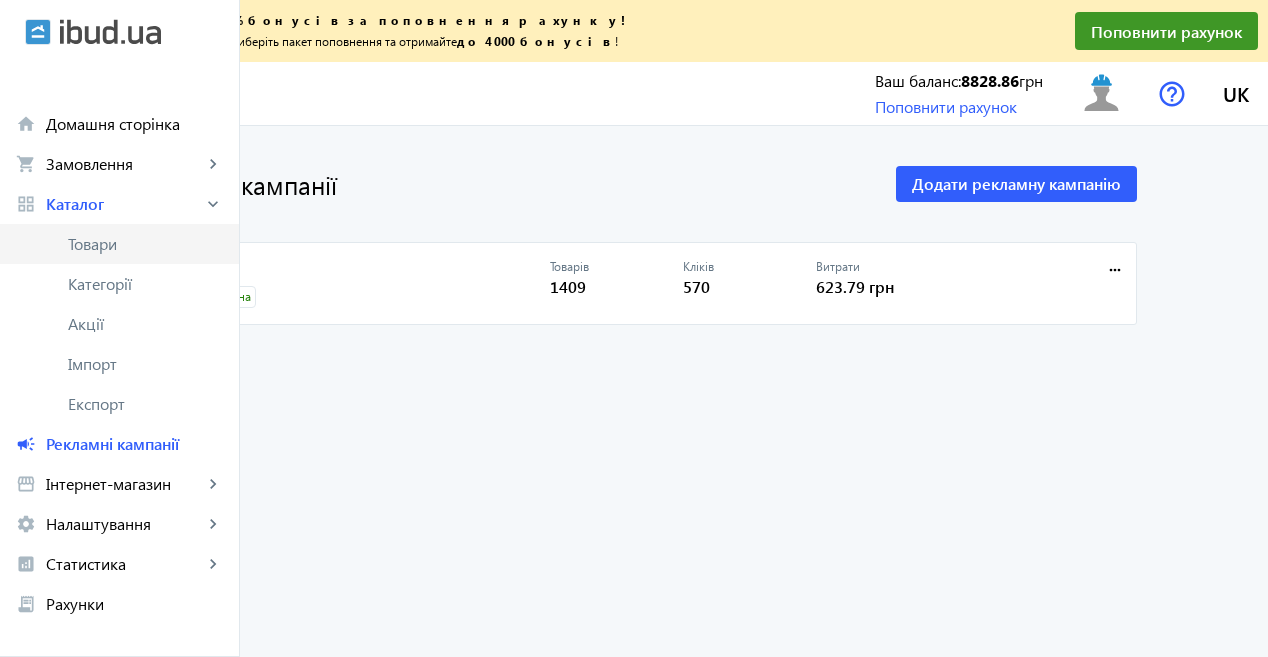 scroll, scrollTop: 0, scrollLeft: 0, axis: both 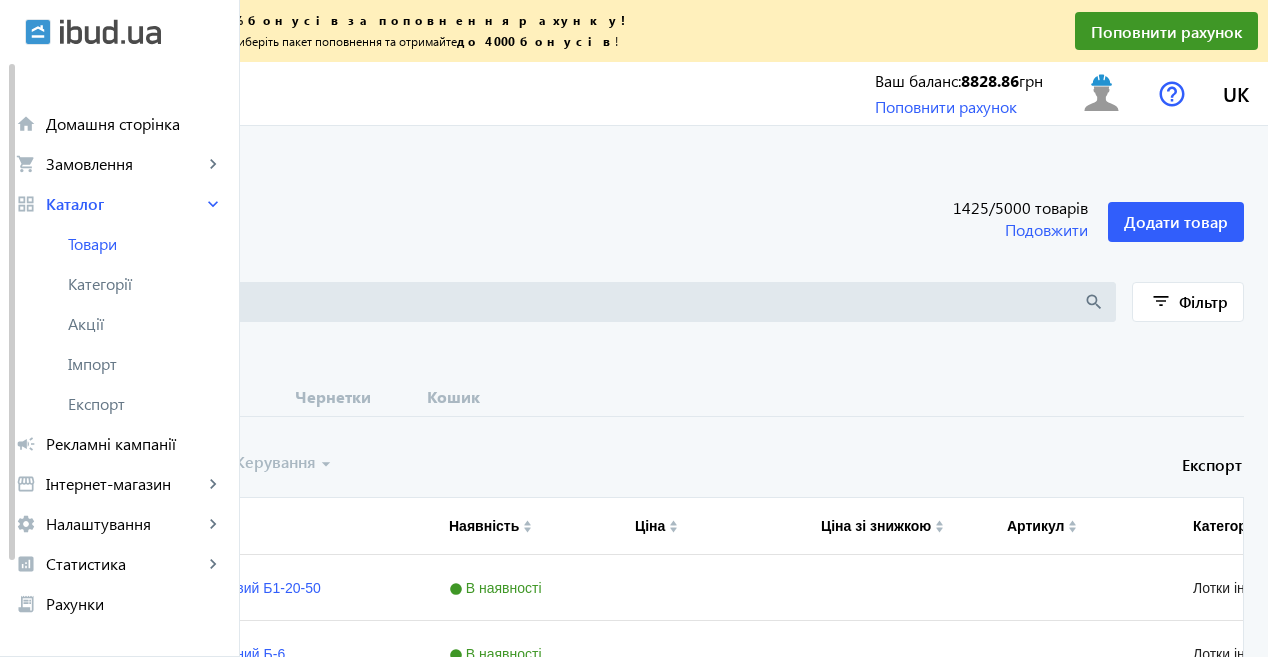 click at bounding box center [559, 302] 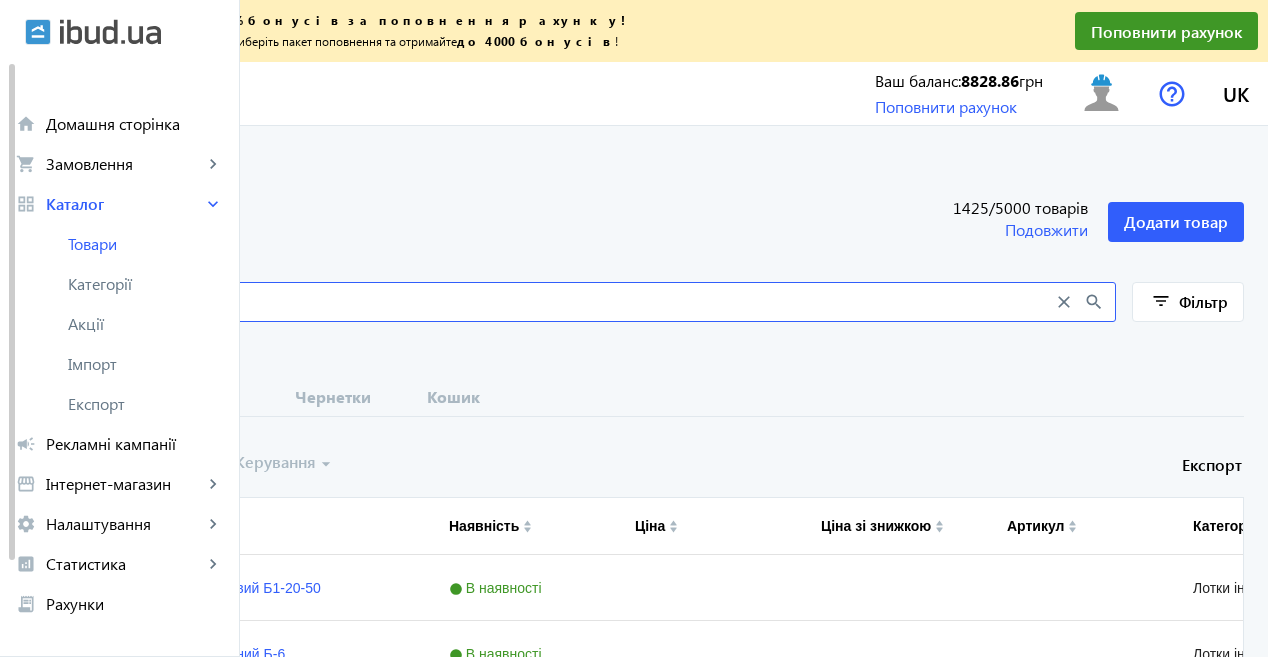 type on "24-12" 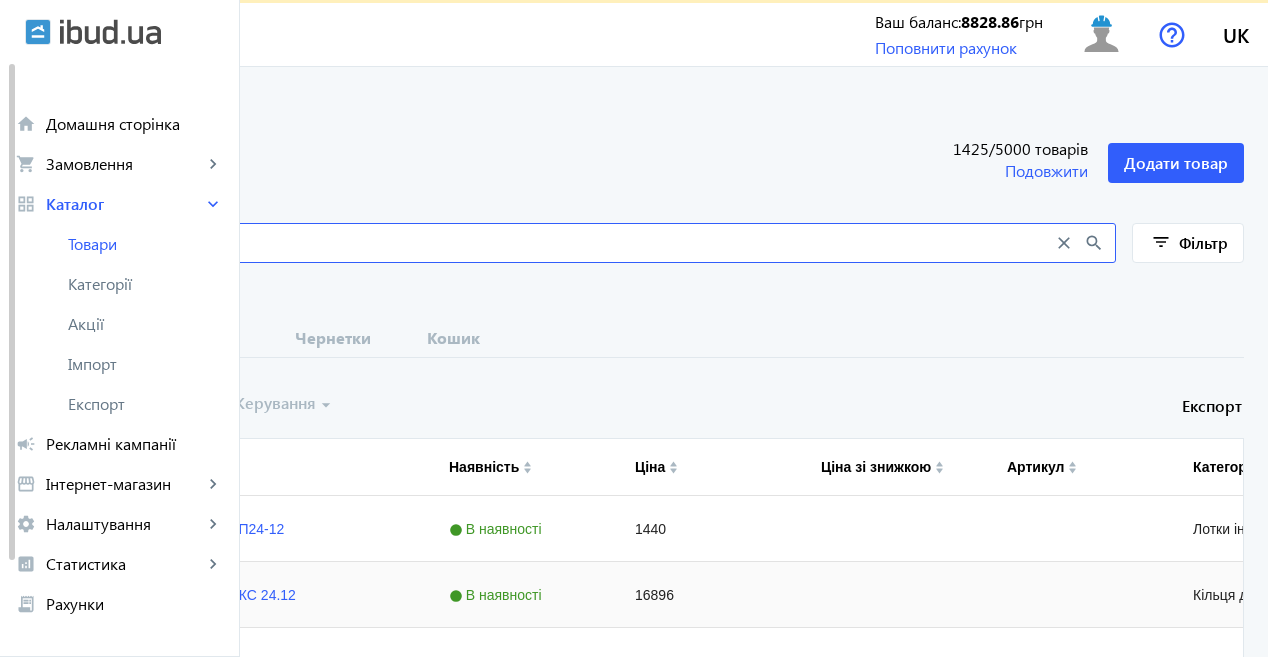 scroll, scrollTop: 91, scrollLeft: 0, axis: vertical 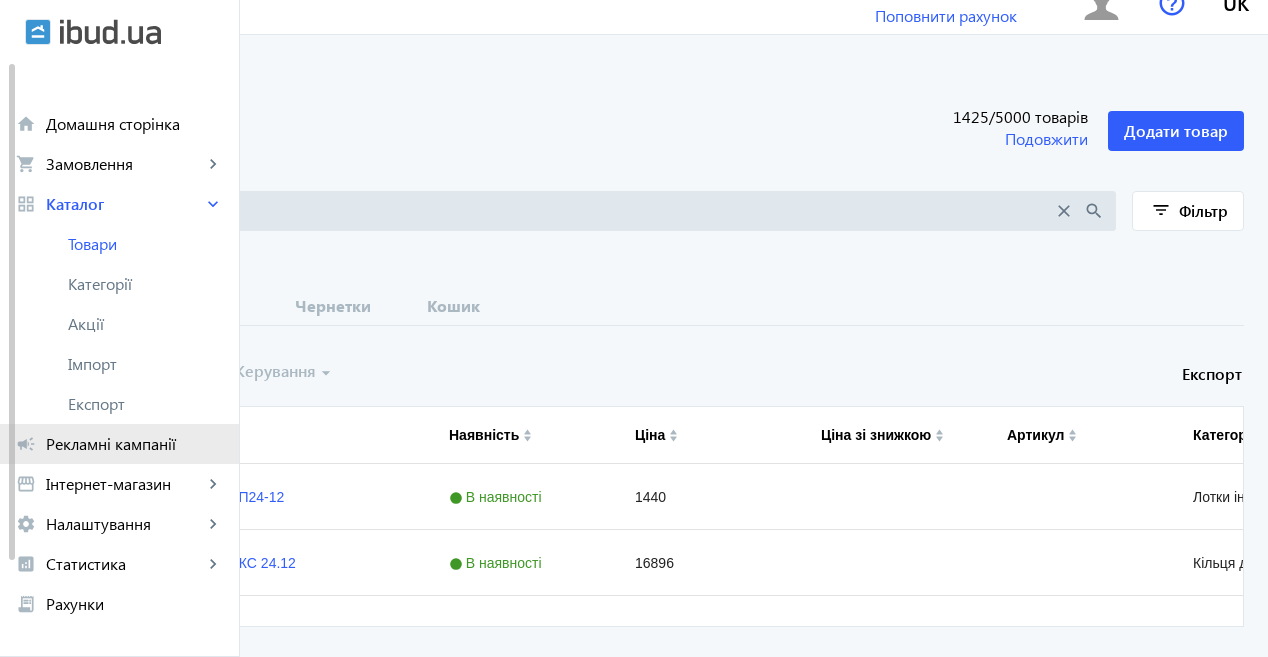 click on "Рекламні кампанії" 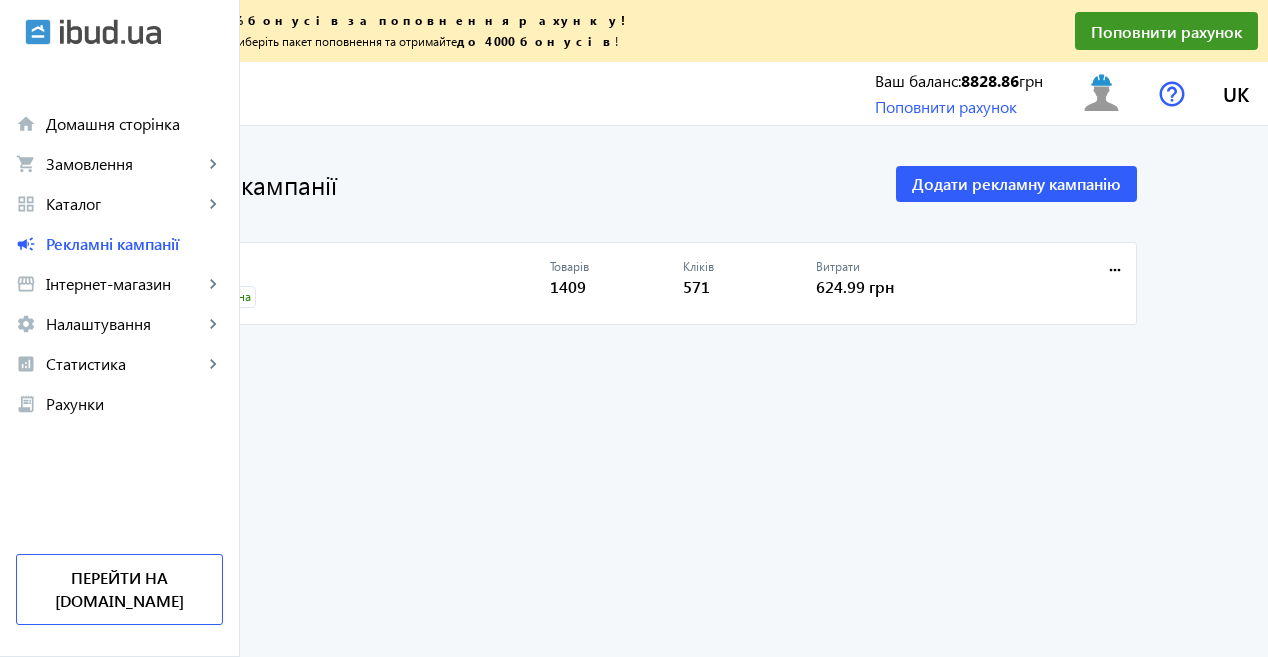 click on "реклама" at bounding box center (364, 273) 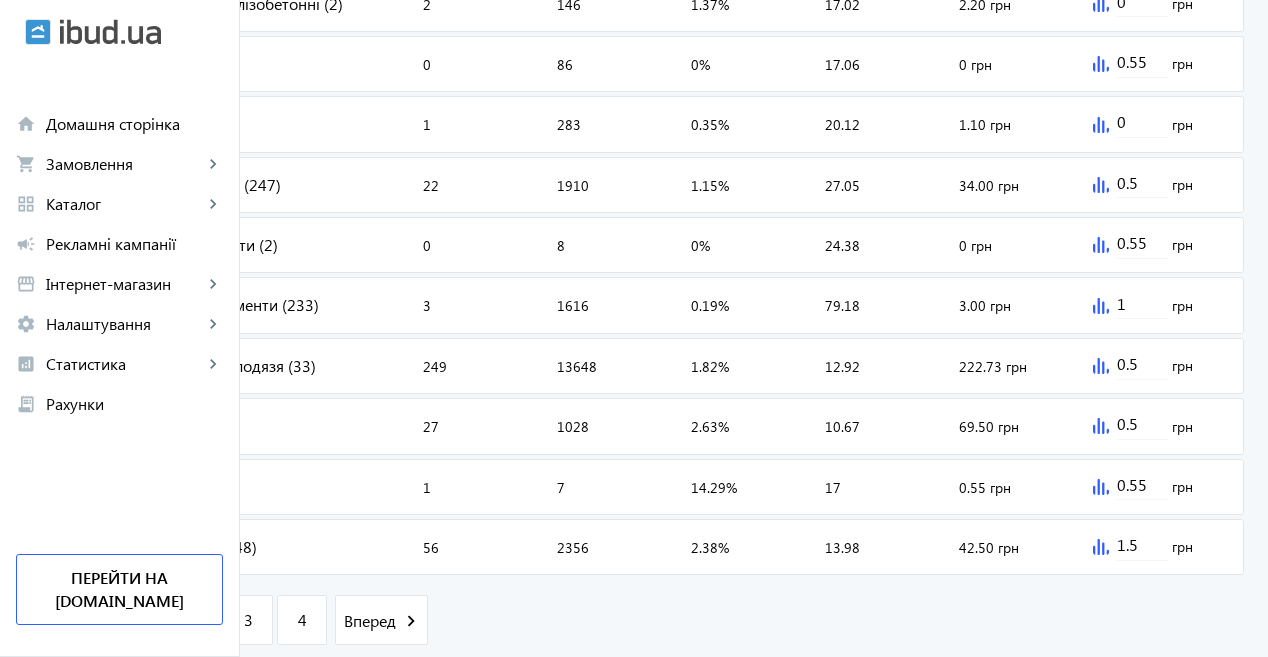 scroll, scrollTop: 983, scrollLeft: 0, axis: vertical 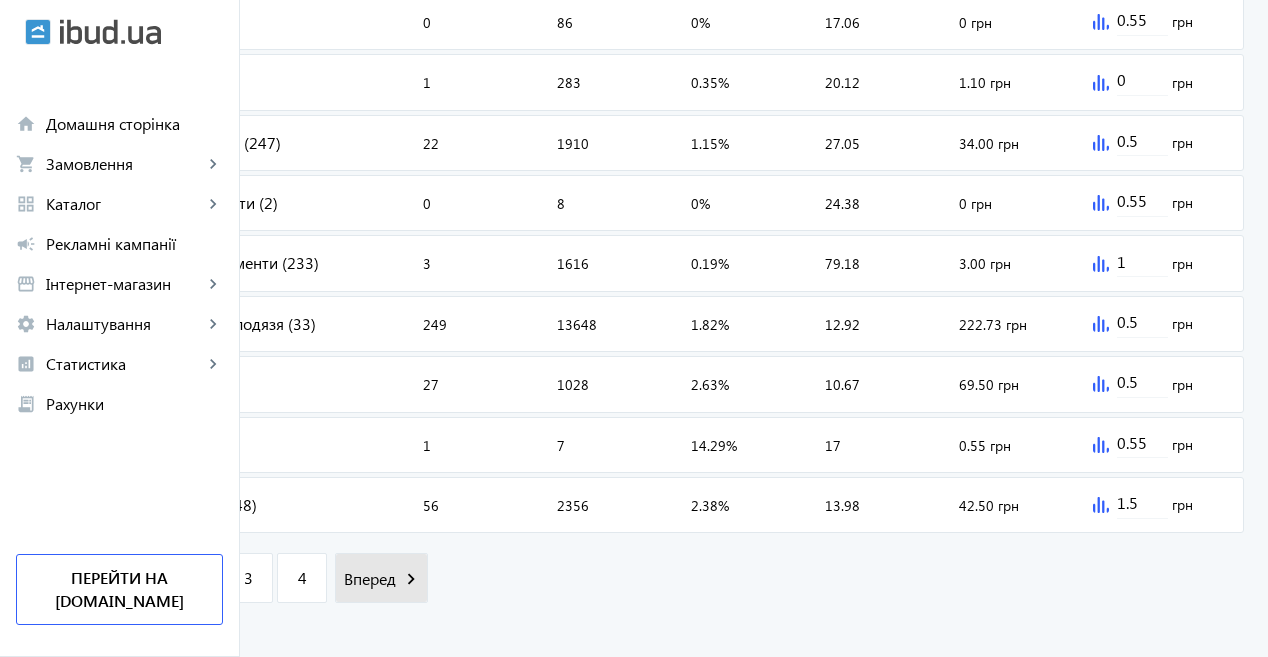 click on "Вперед" 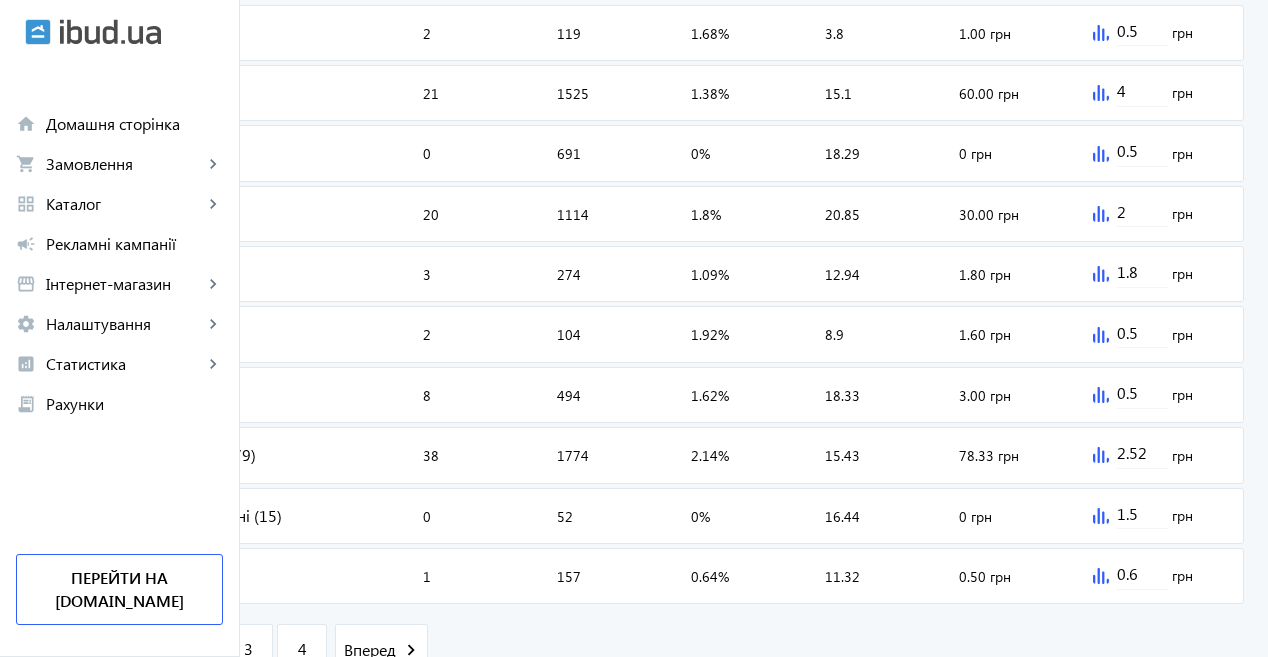 scroll, scrollTop: 960, scrollLeft: 0, axis: vertical 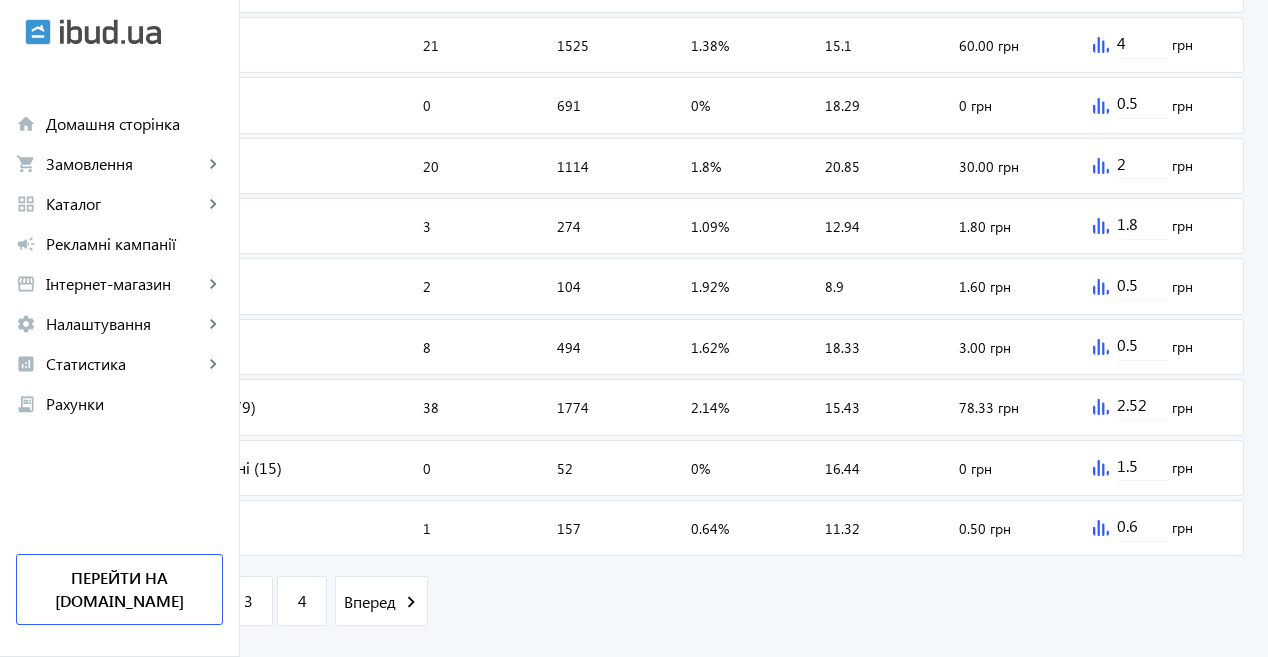 click on "1" 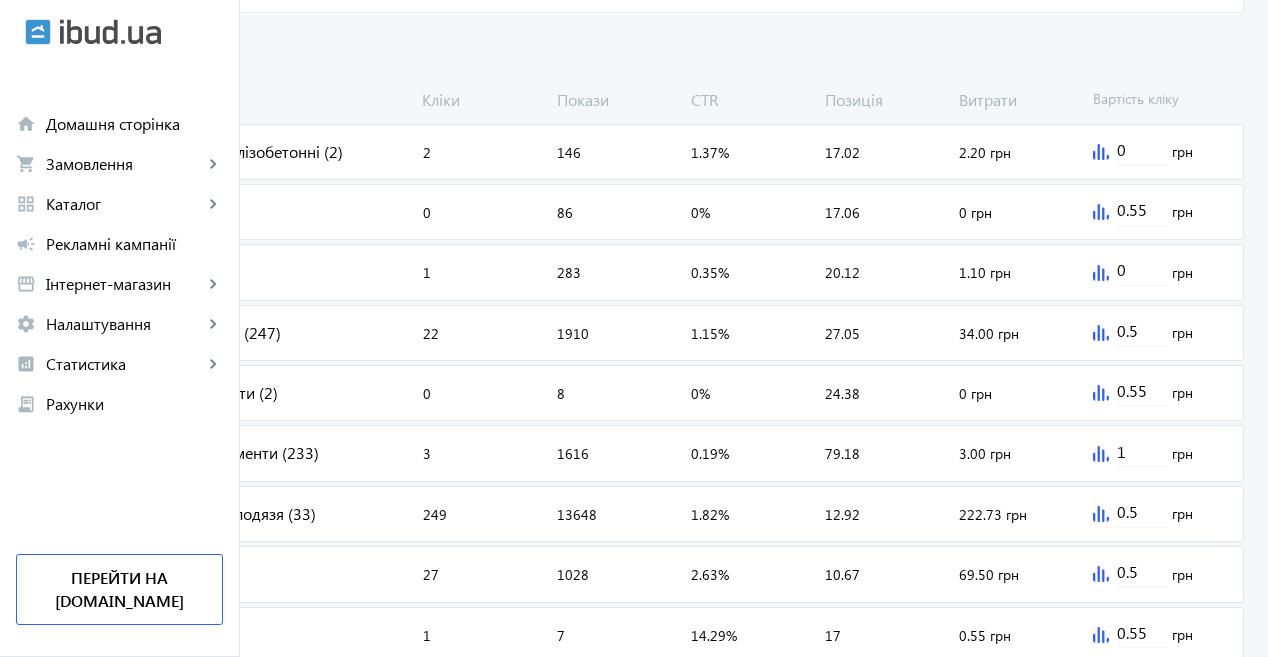 scroll, scrollTop: 983, scrollLeft: 0, axis: vertical 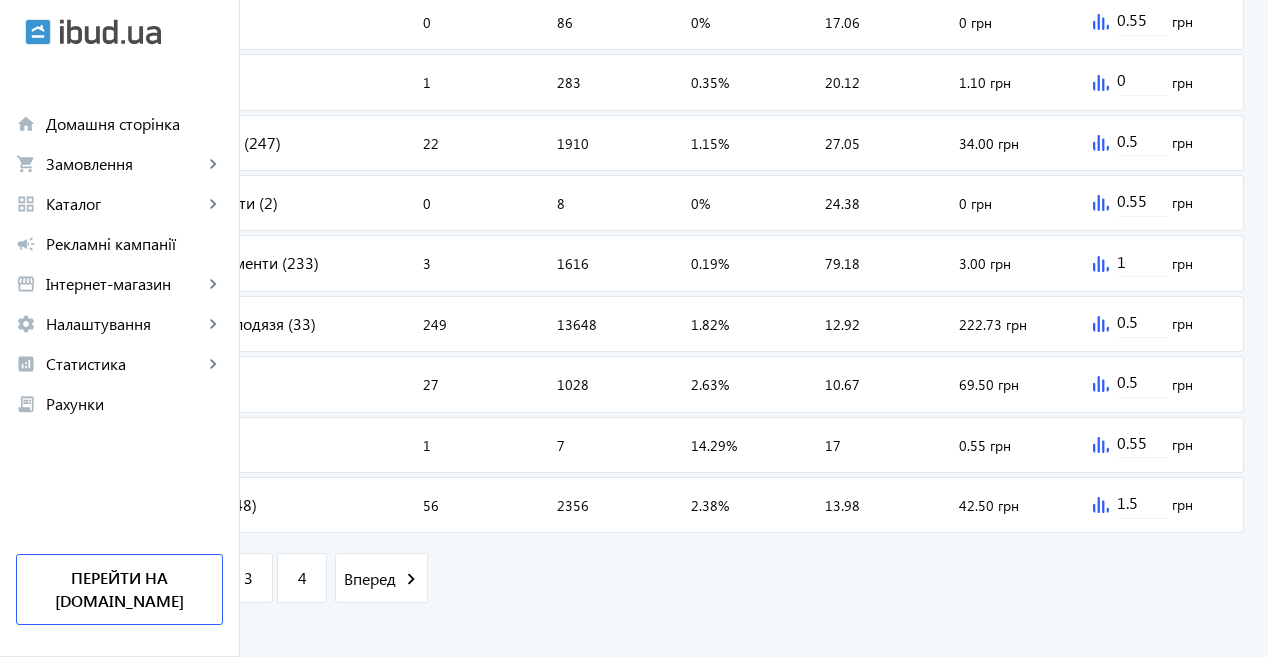 click on "Кільця, кришки, дно для колодязя  (33)" 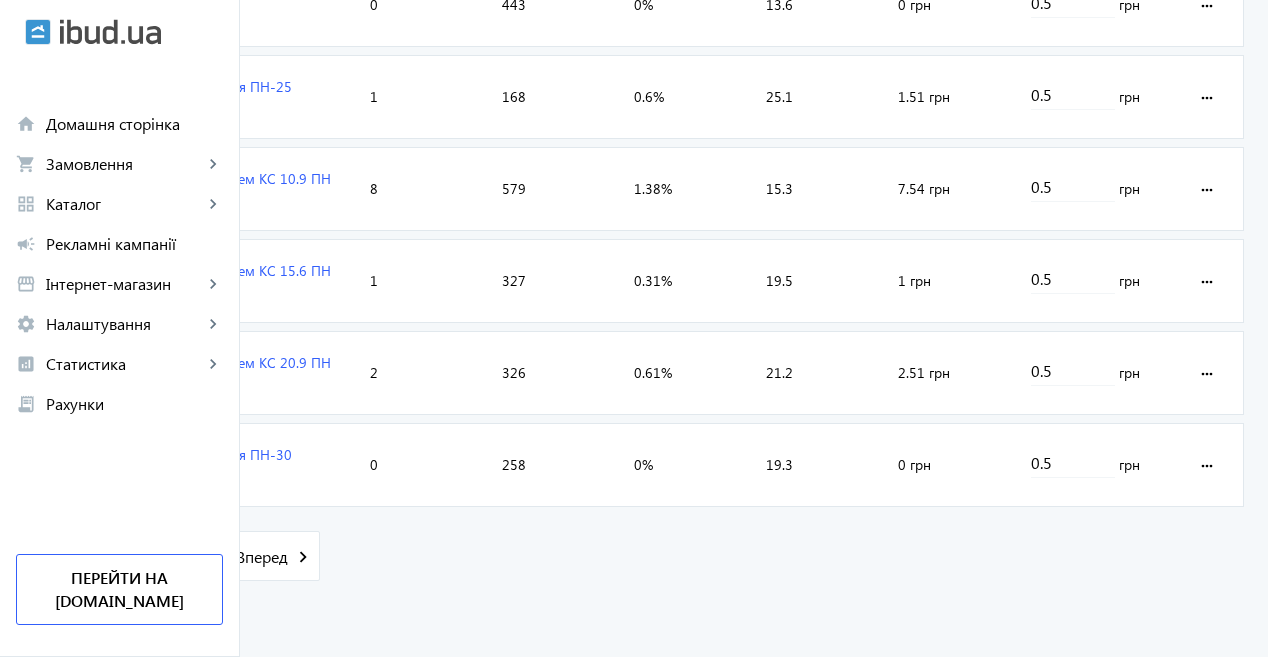 scroll, scrollTop: 3192, scrollLeft: 0, axis: vertical 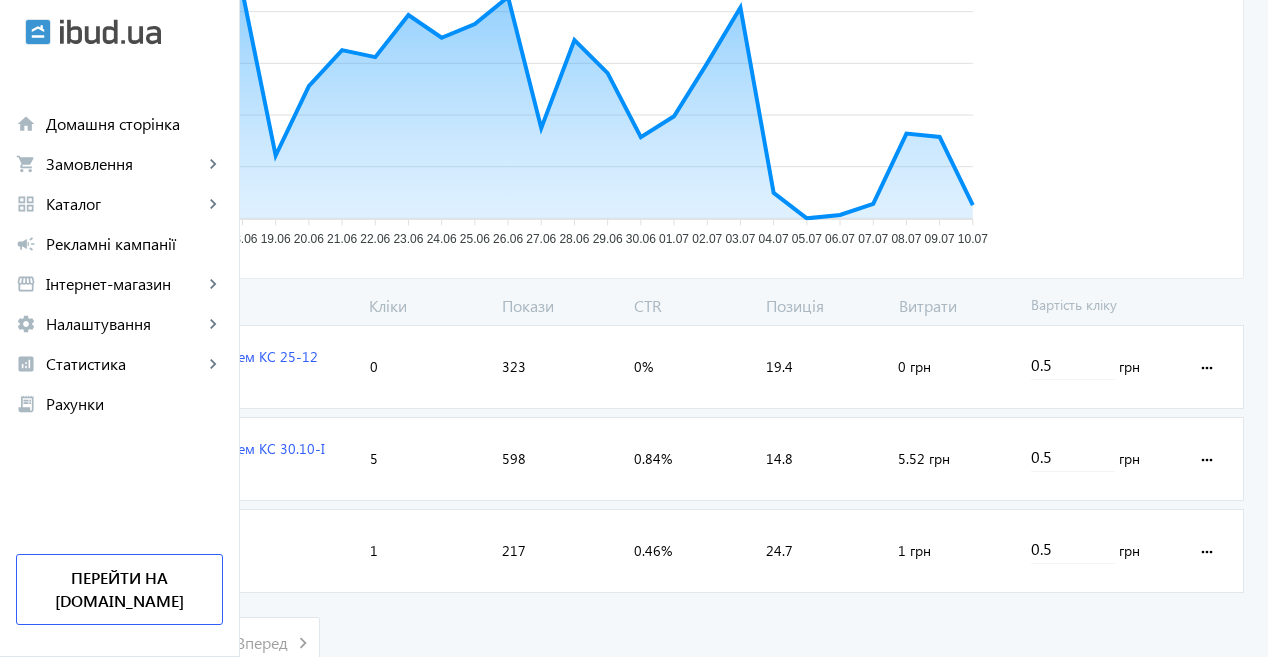 click on "more_horiz" 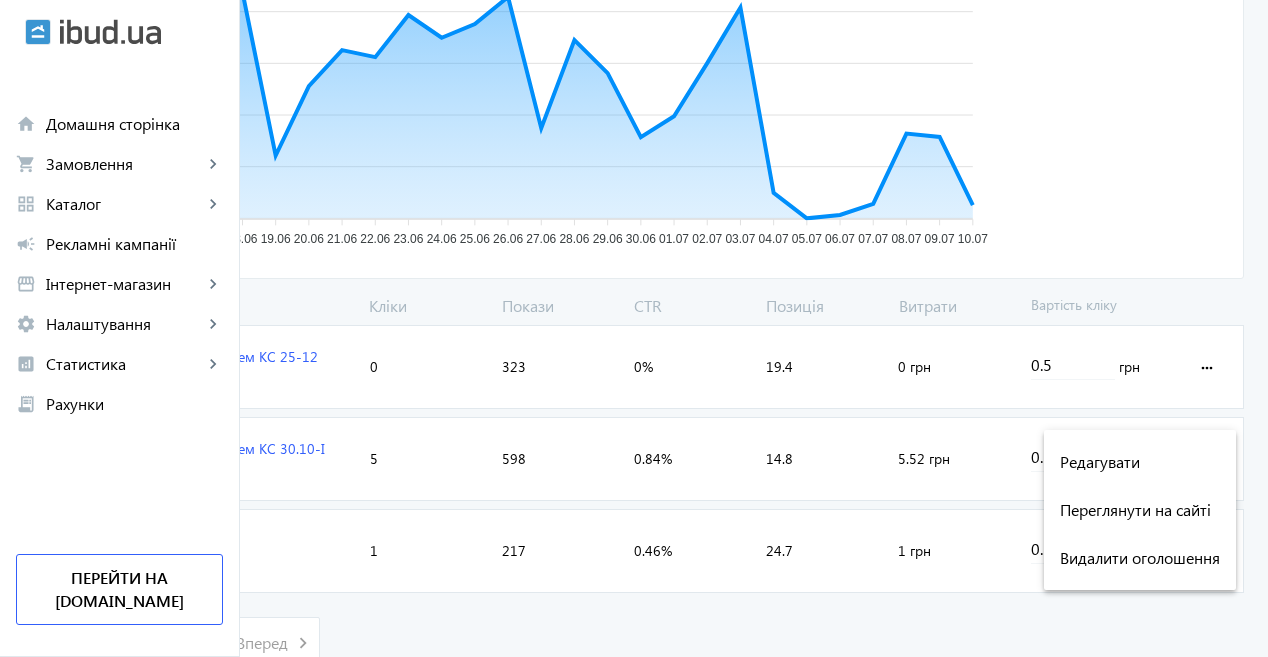click at bounding box center [634, 328] 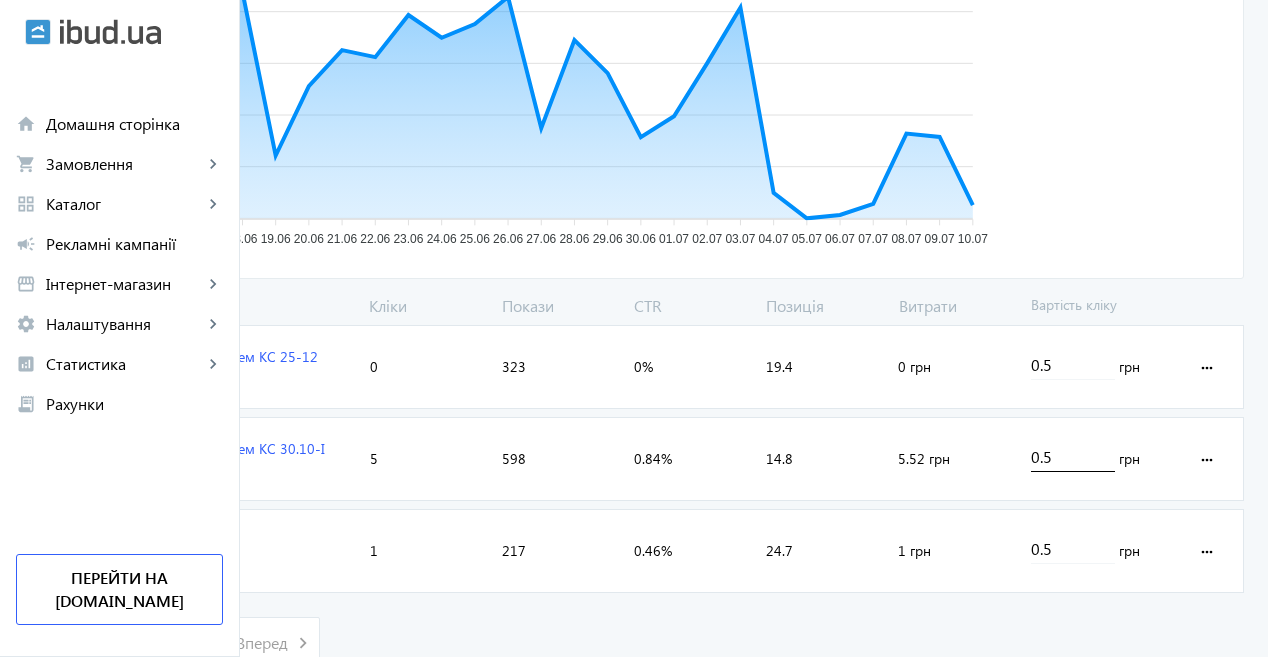 click on "0.5" at bounding box center (1073, 456) 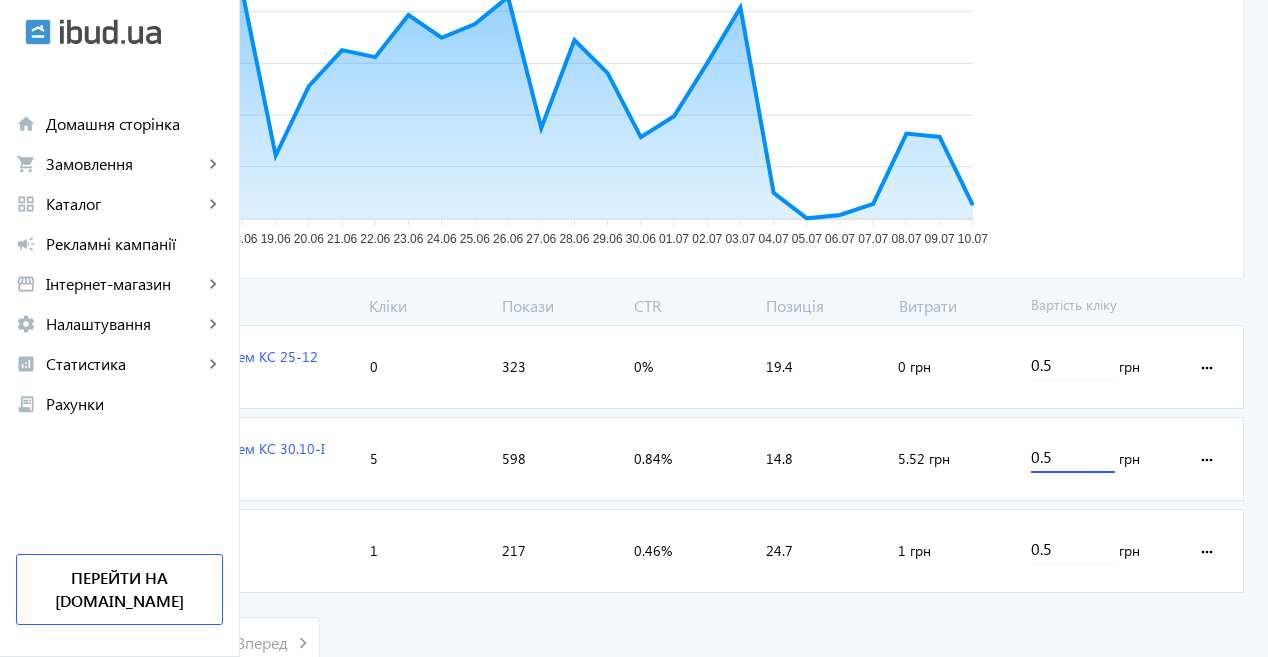 click on "0.5" at bounding box center (1073, 456) 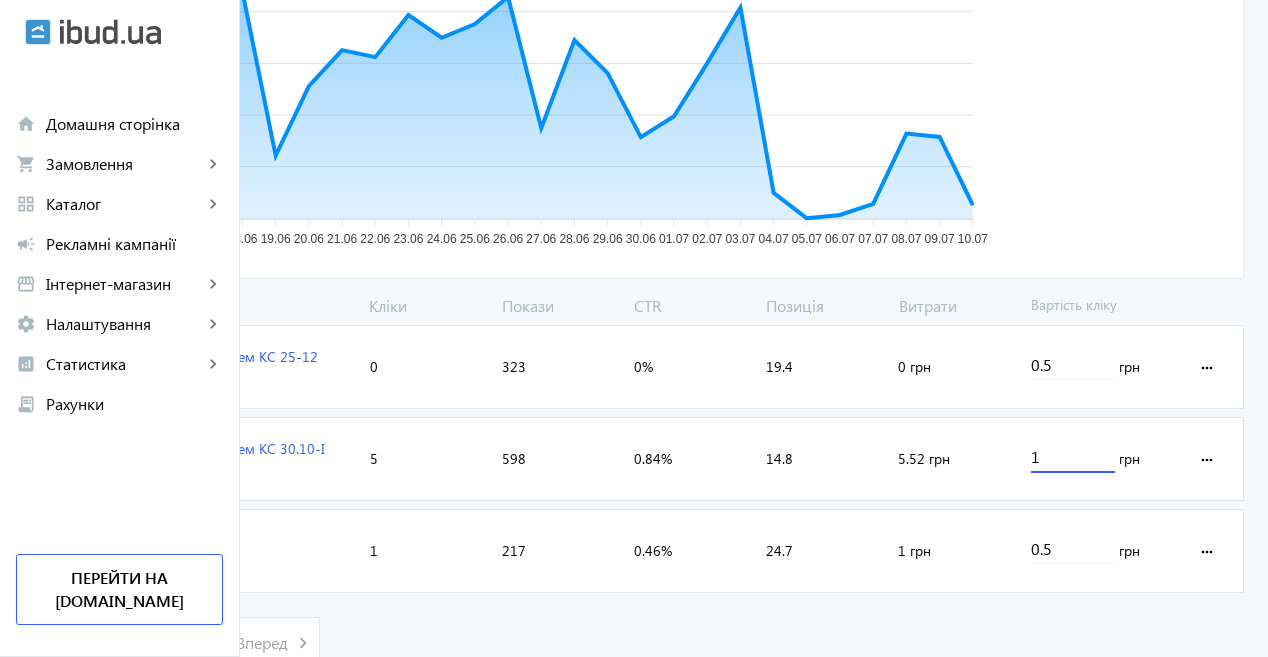 type on "1" 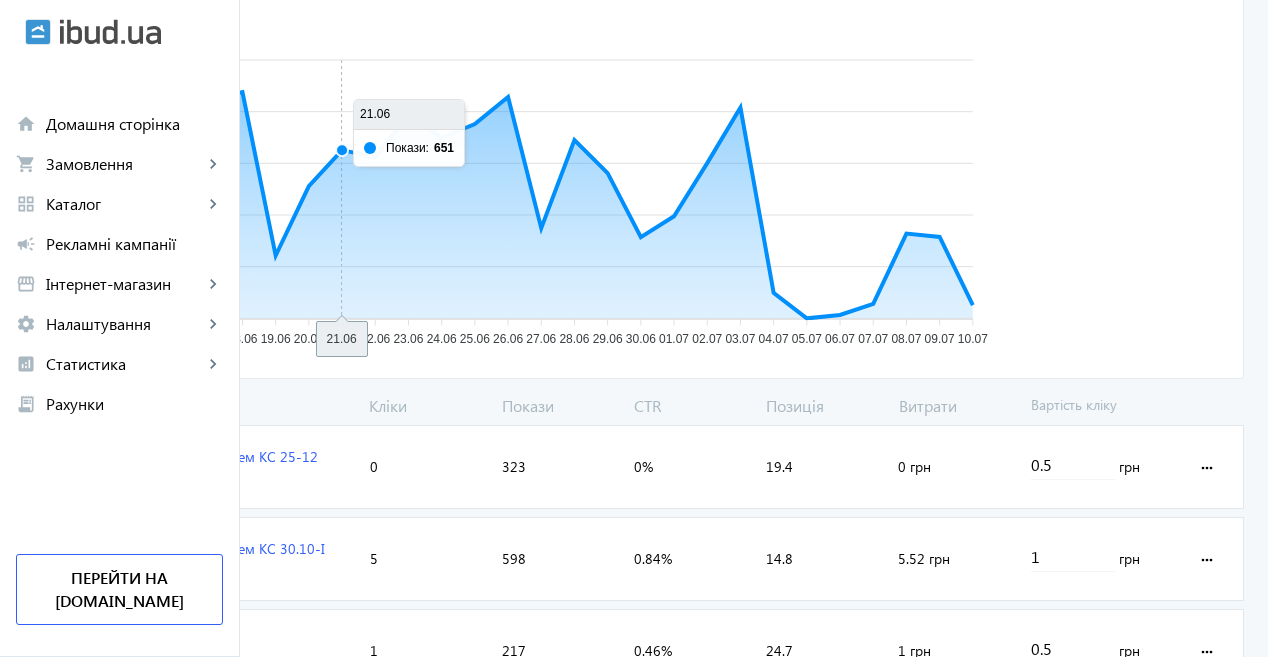 scroll, scrollTop: 542, scrollLeft: 0, axis: vertical 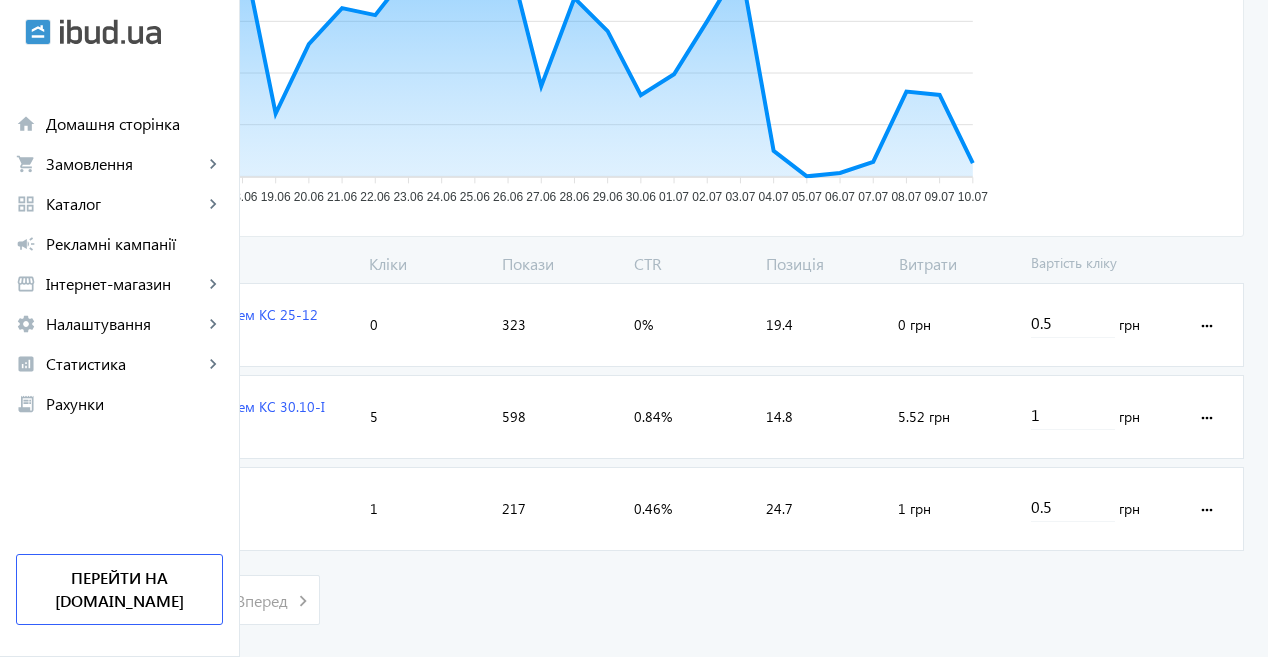 drag, startPoint x: 292, startPoint y: 549, endPoint x: 824, endPoint y: 511, distance: 533.3554 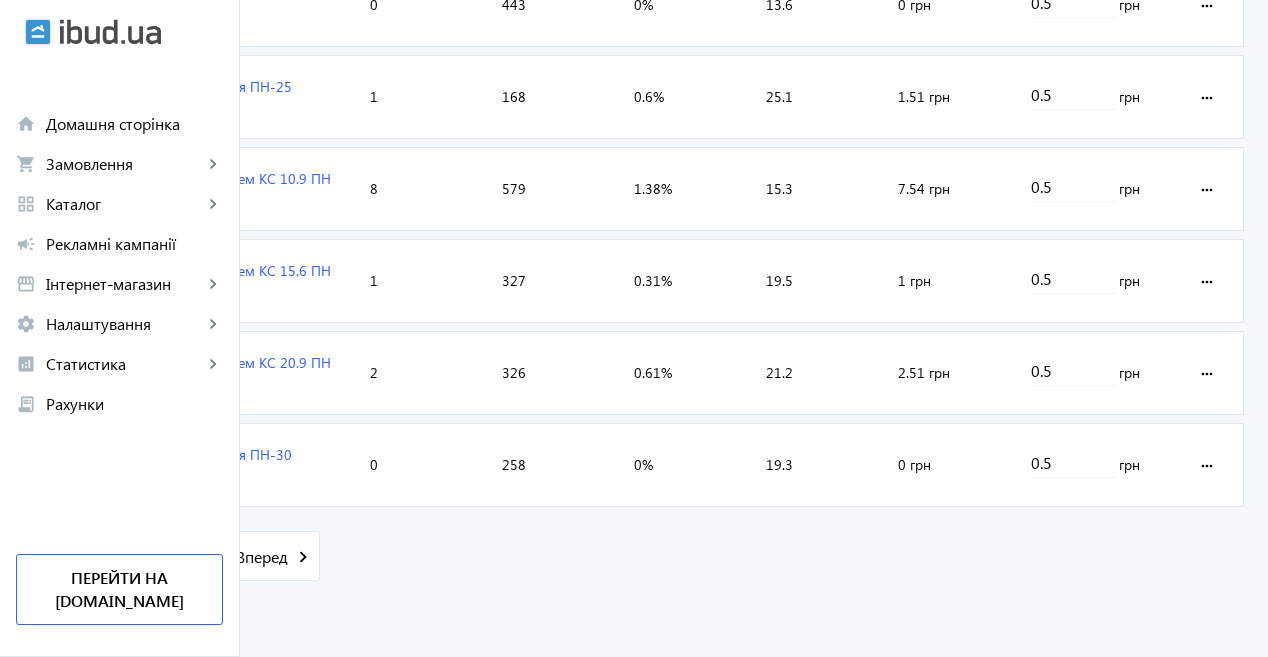 scroll, scrollTop: 3192, scrollLeft: 0, axis: vertical 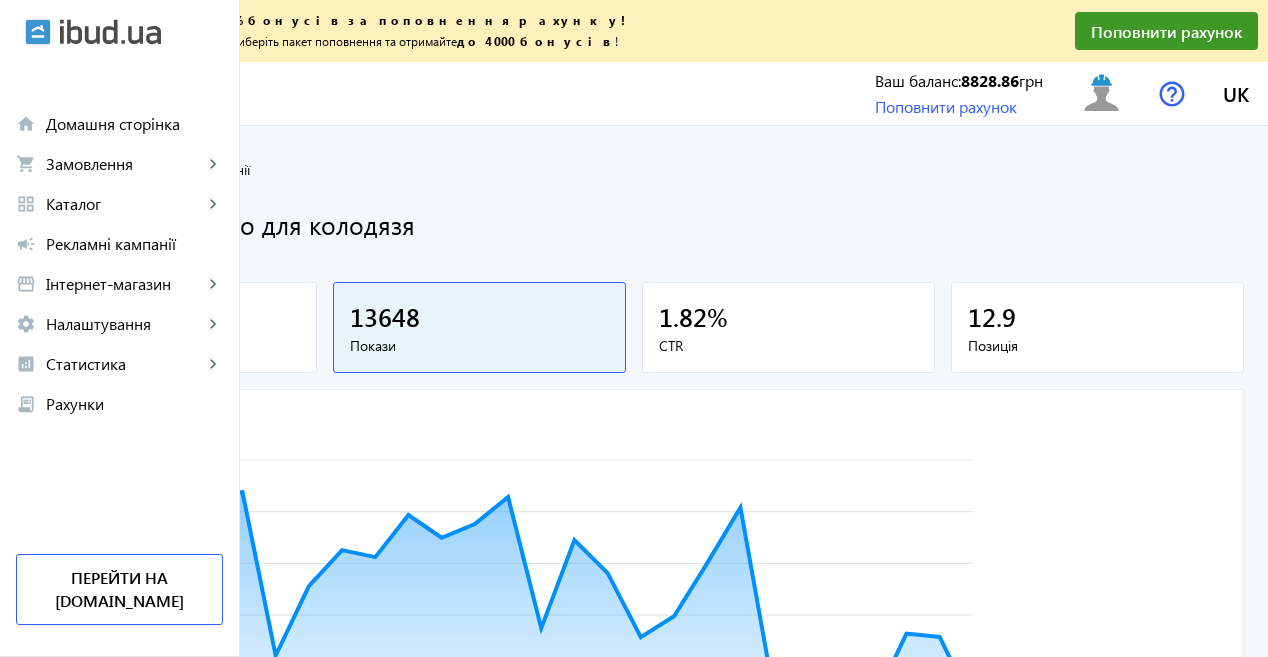 click on "arrow_back" 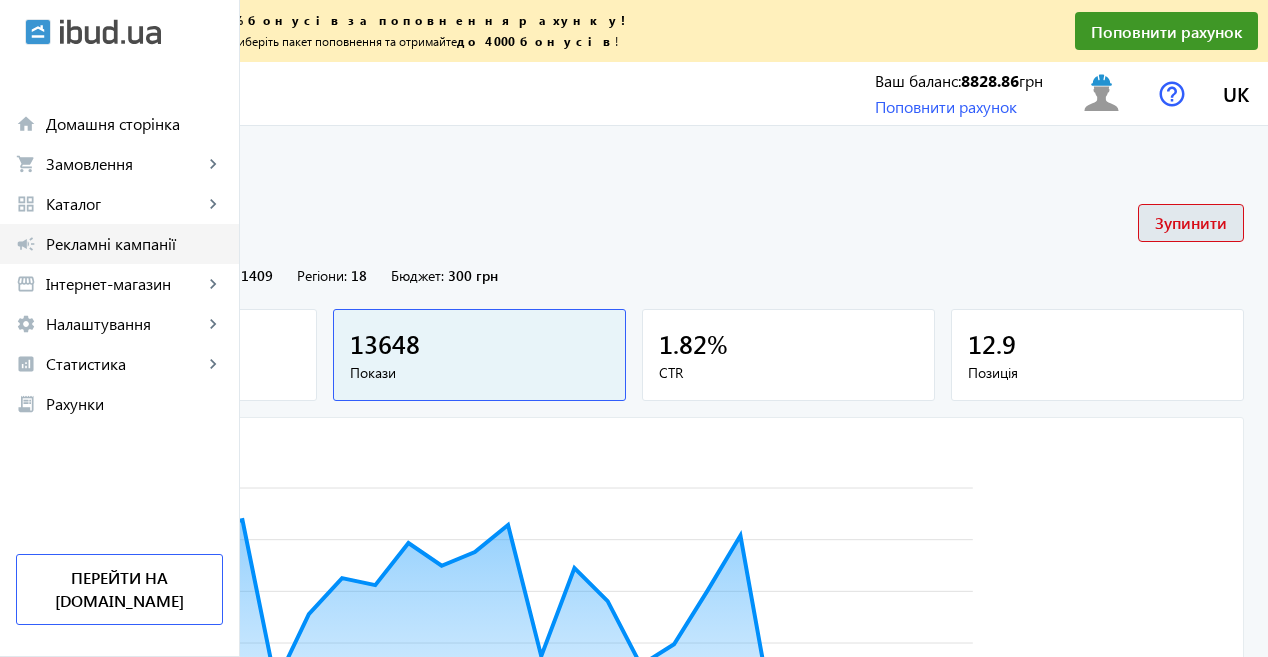 click on "Рекламні кампанії" 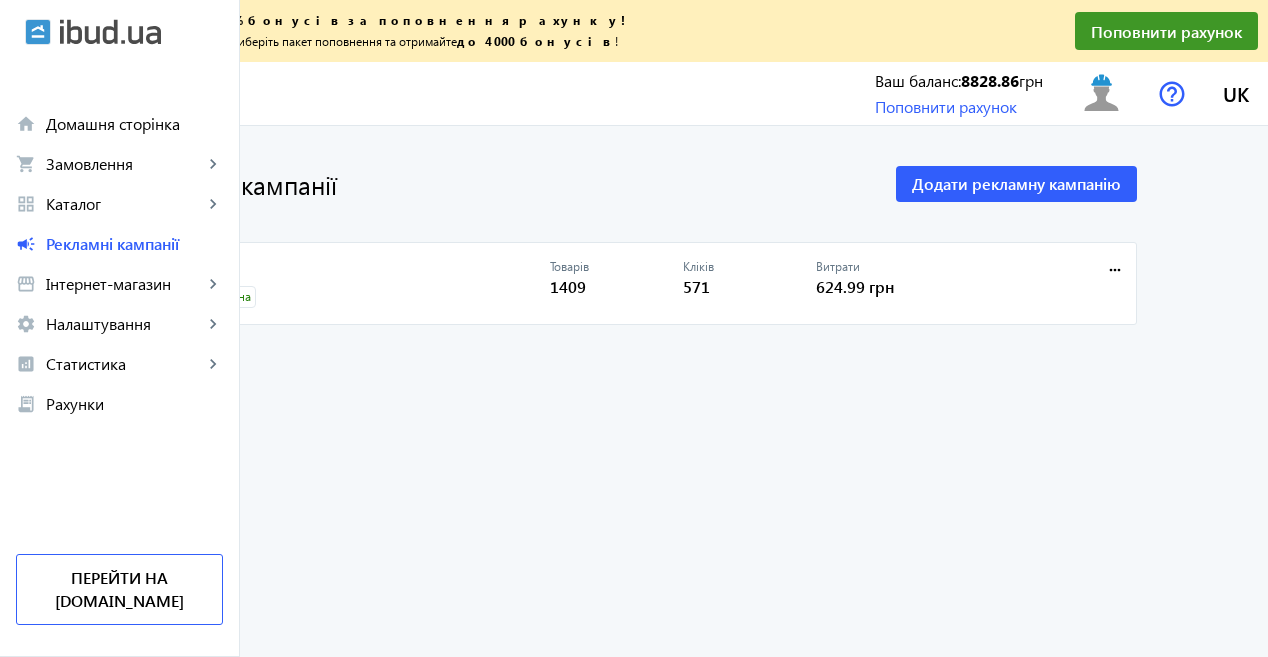 click on "Активна" at bounding box center (228, 297) 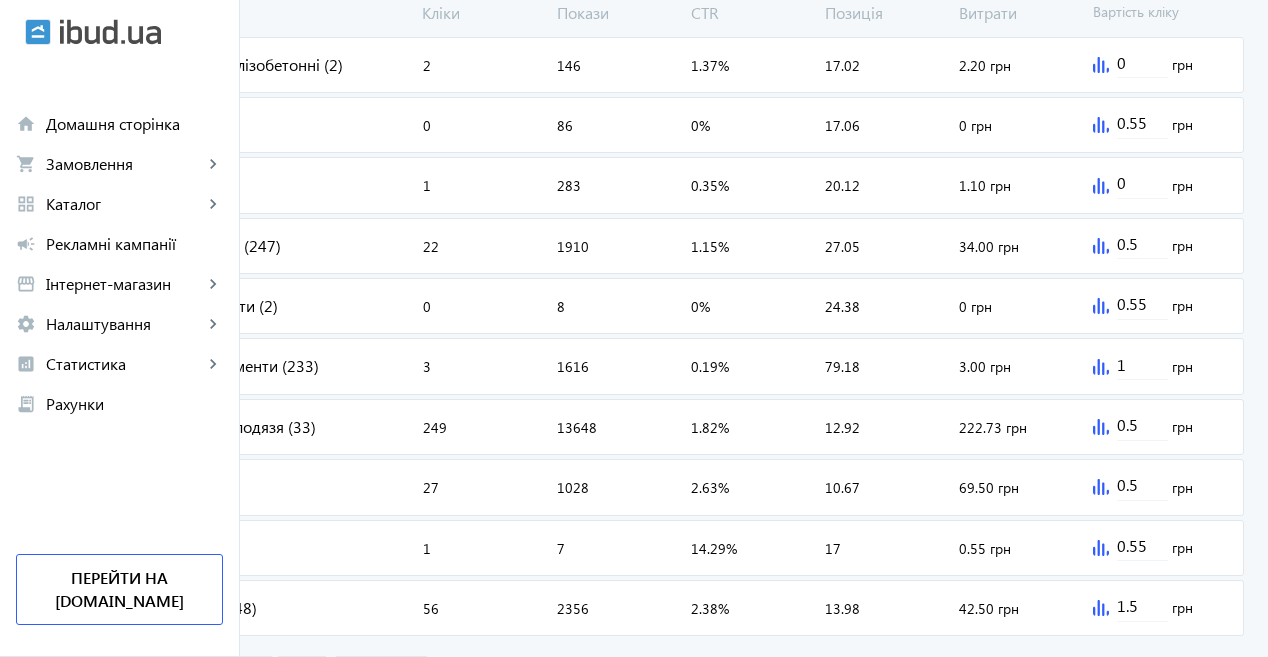 scroll, scrollTop: 983, scrollLeft: 0, axis: vertical 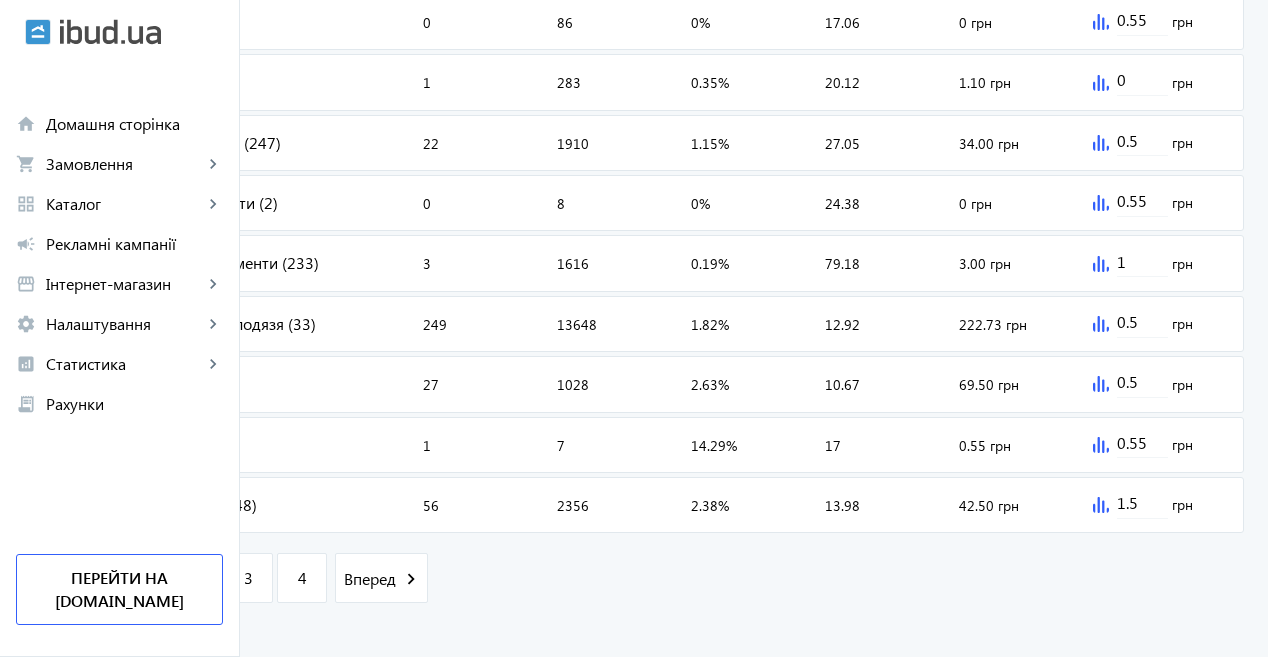 click on "2" 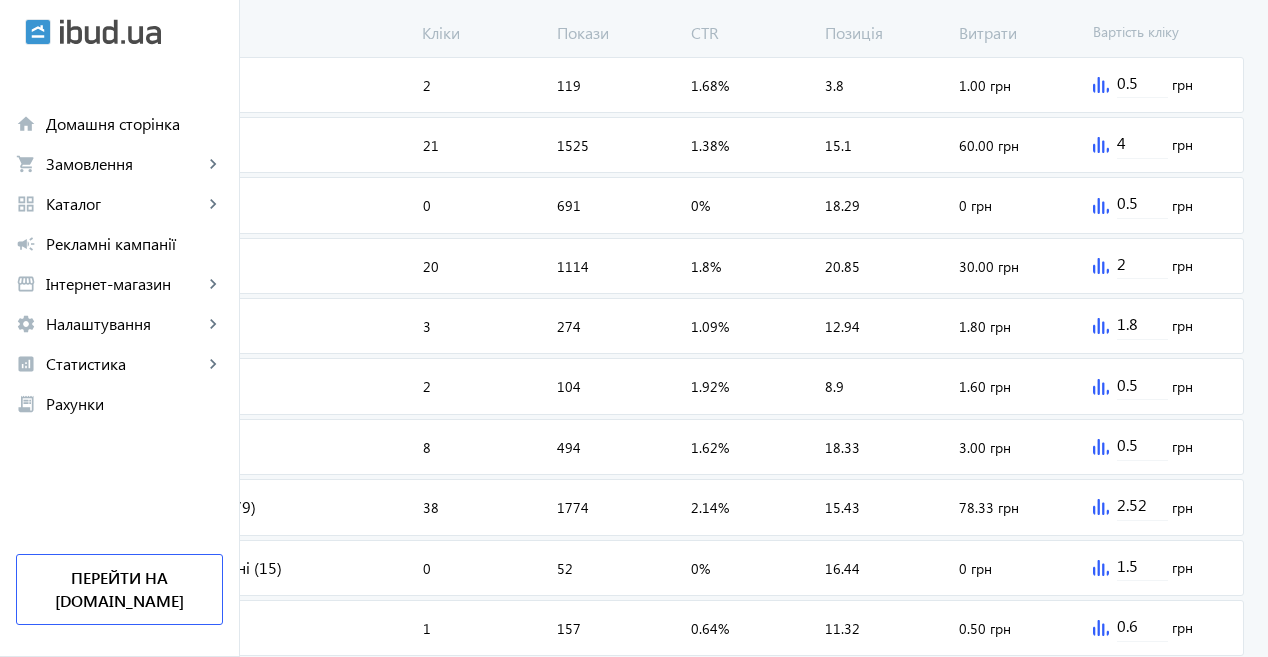 scroll, scrollTop: 960, scrollLeft: 0, axis: vertical 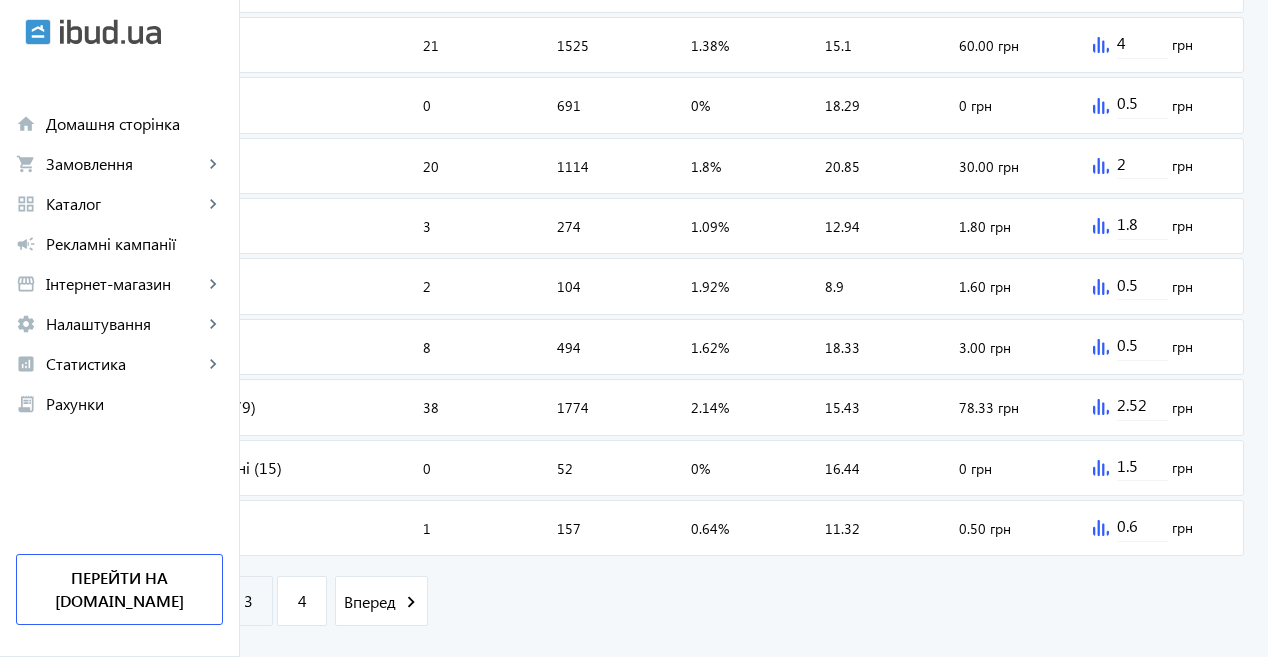 click on "3" 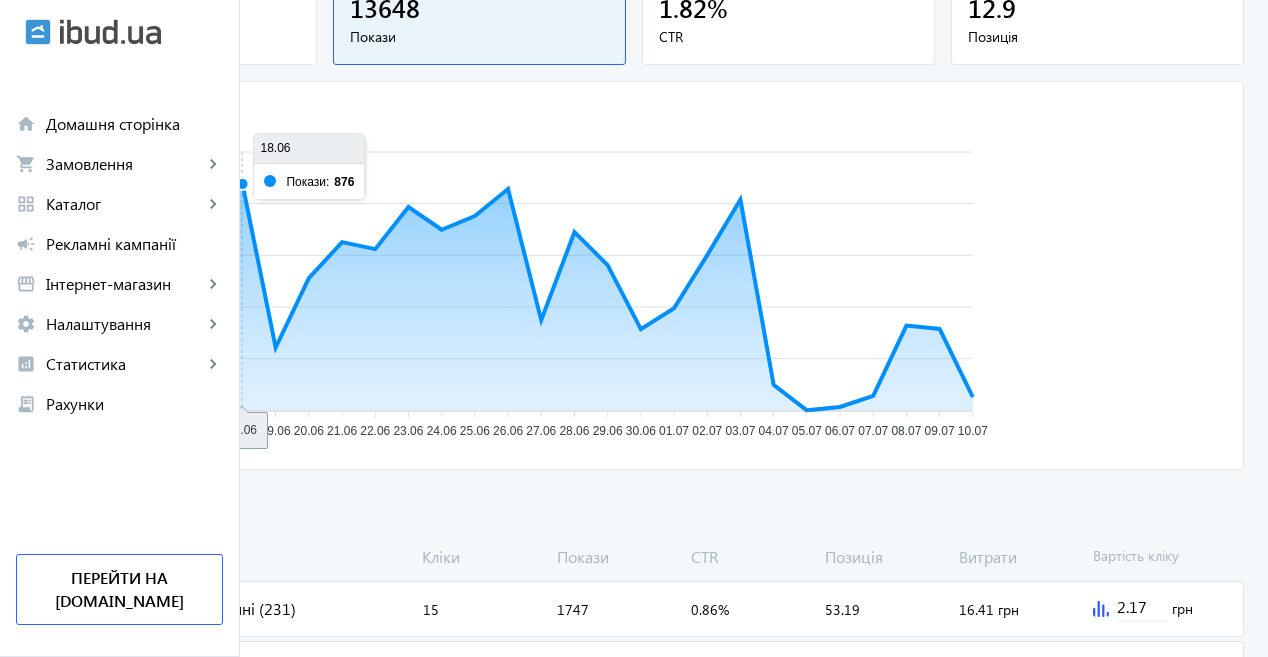 scroll, scrollTop: 700, scrollLeft: 0, axis: vertical 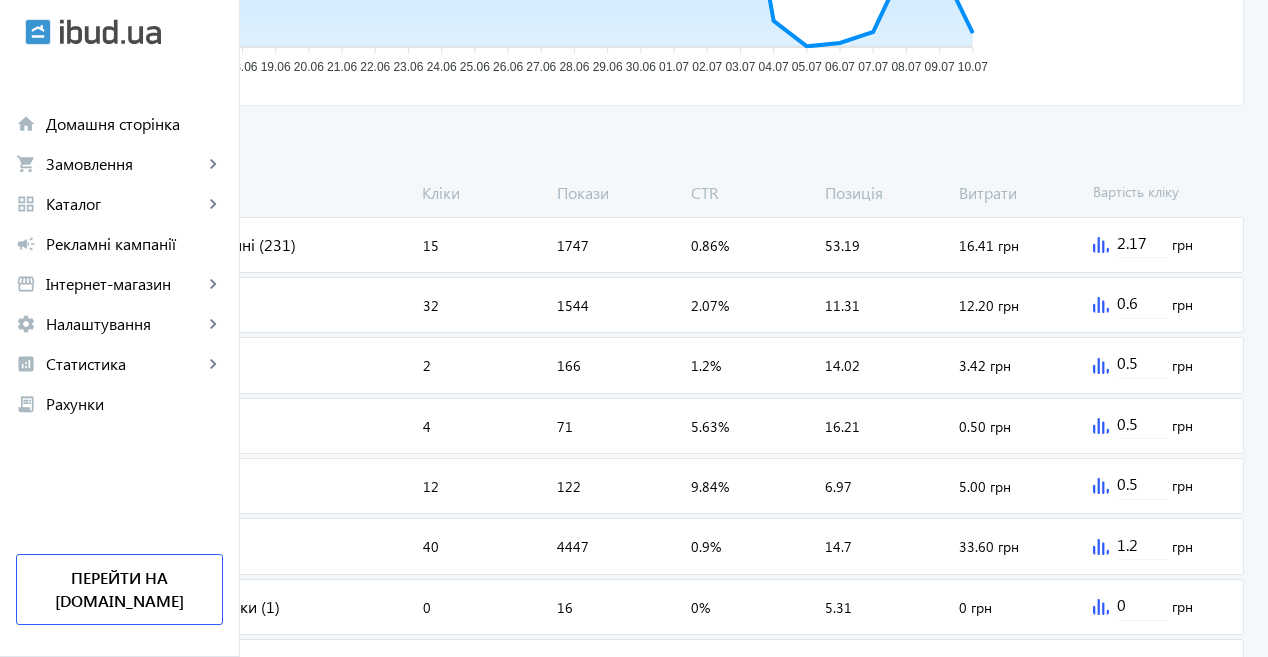 click on "Лотки і кришки залізобетонні (231)" 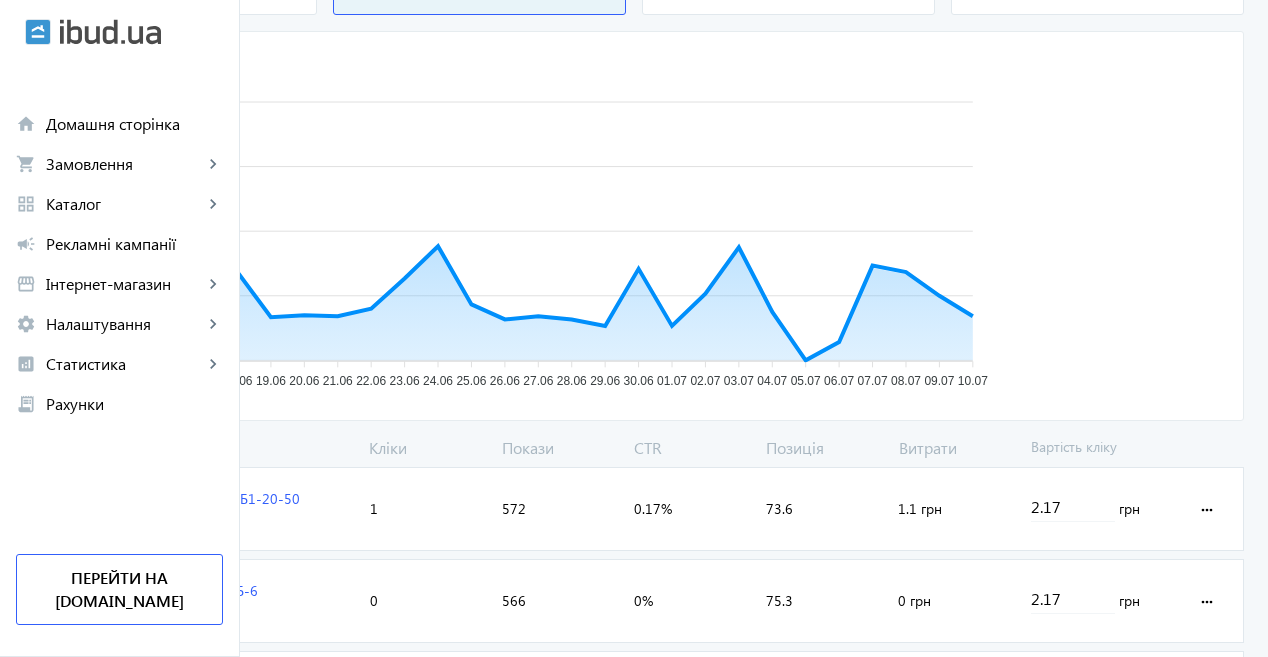 scroll, scrollTop: 600, scrollLeft: 0, axis: vertical 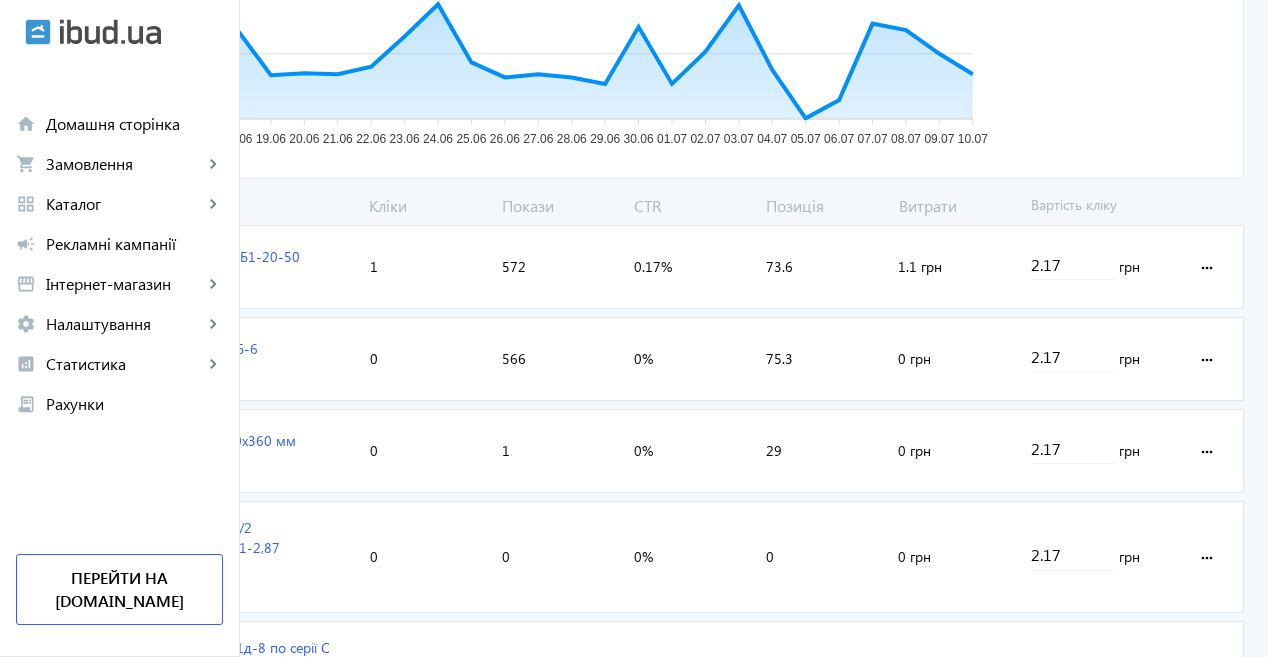 click on "more_horiz" 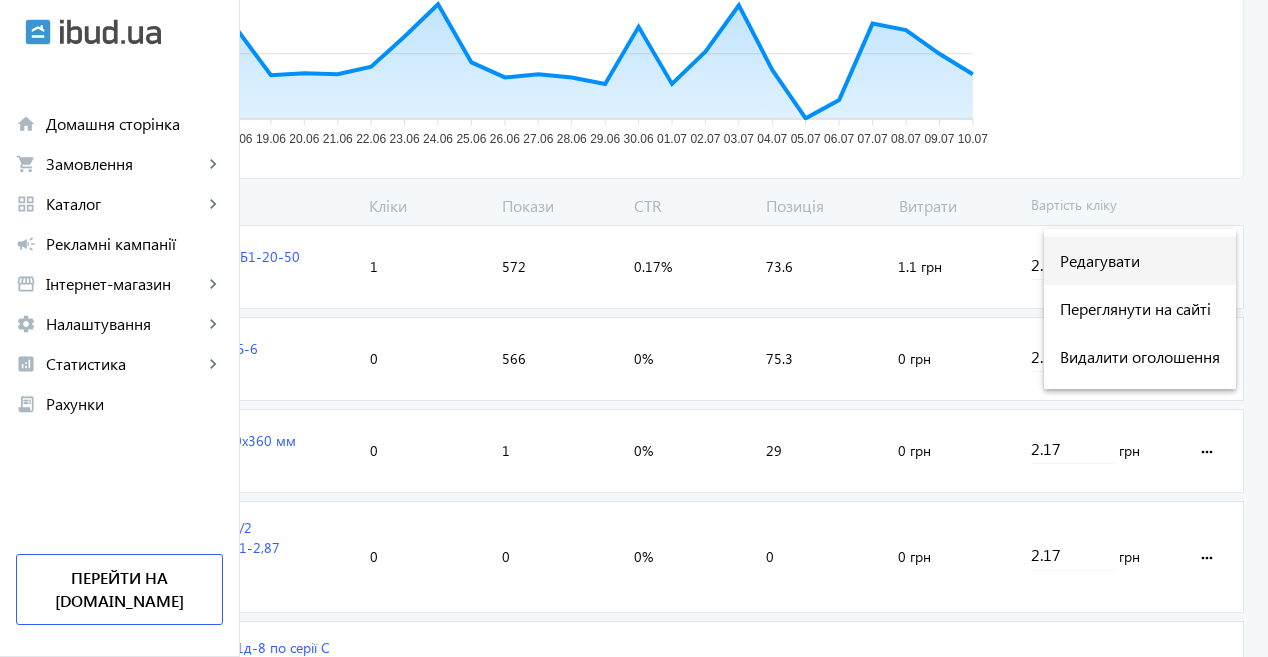 click on "Редагувати" at bounding box center [1140, 261] 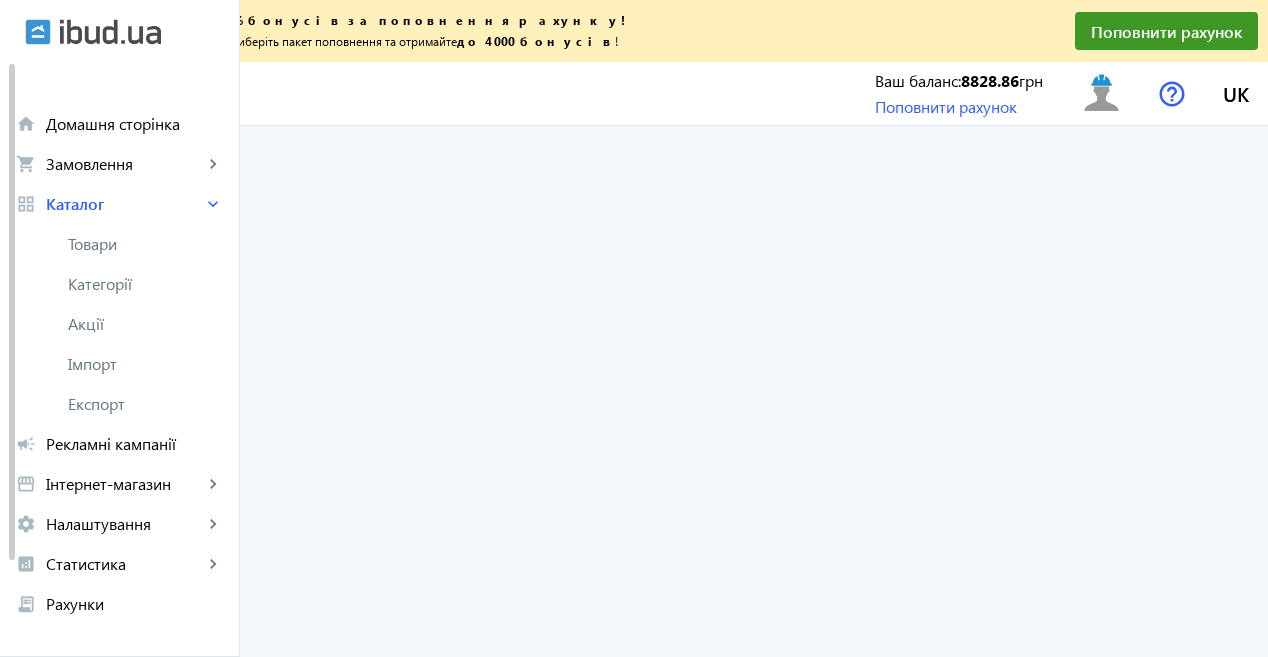 scroll, scrollTop: 0, scrollLeft: 0, axis: both 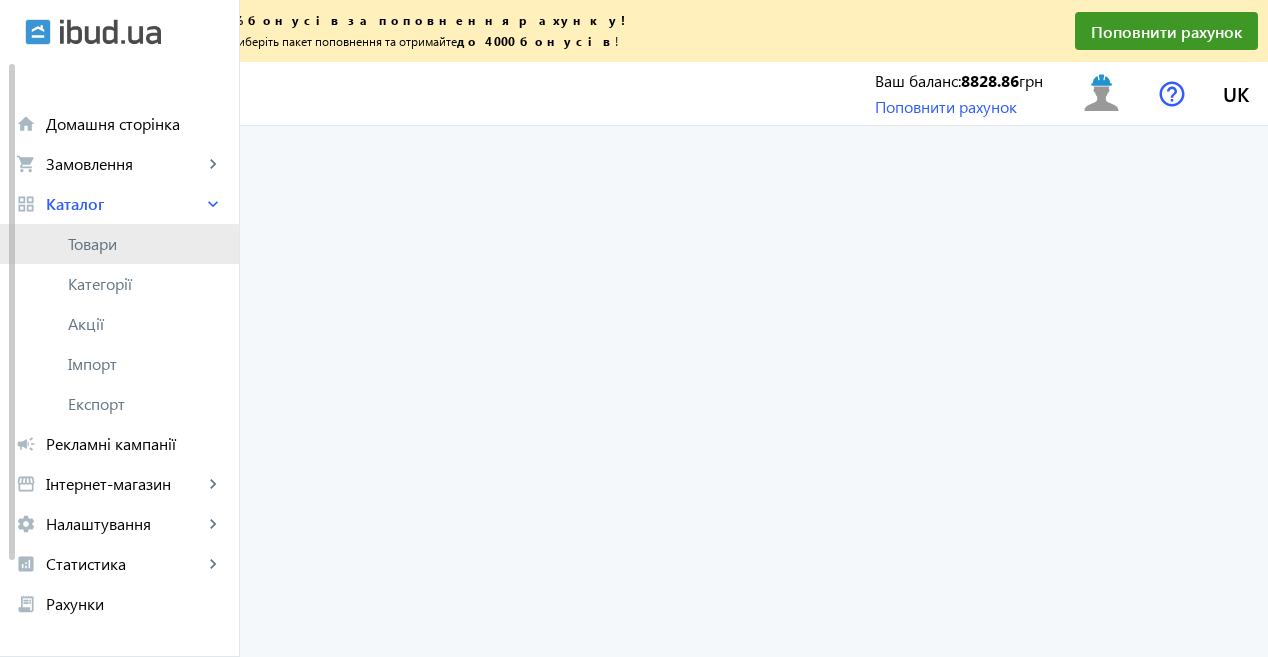 click on "Товари" 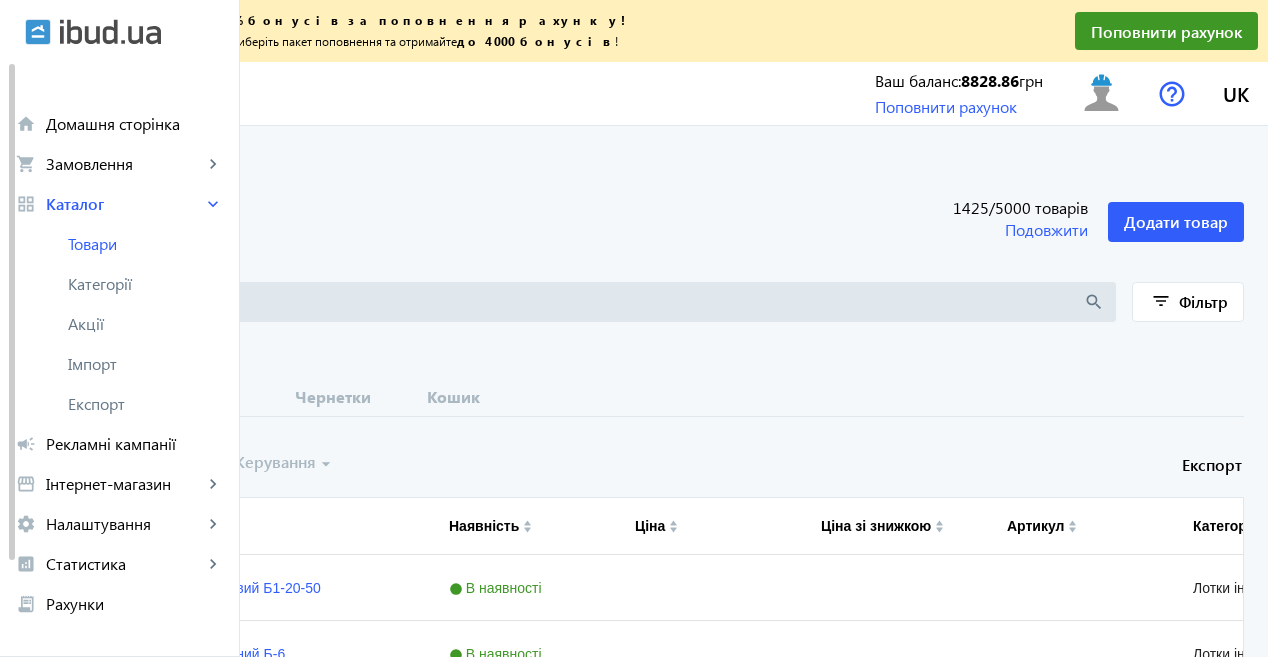 type 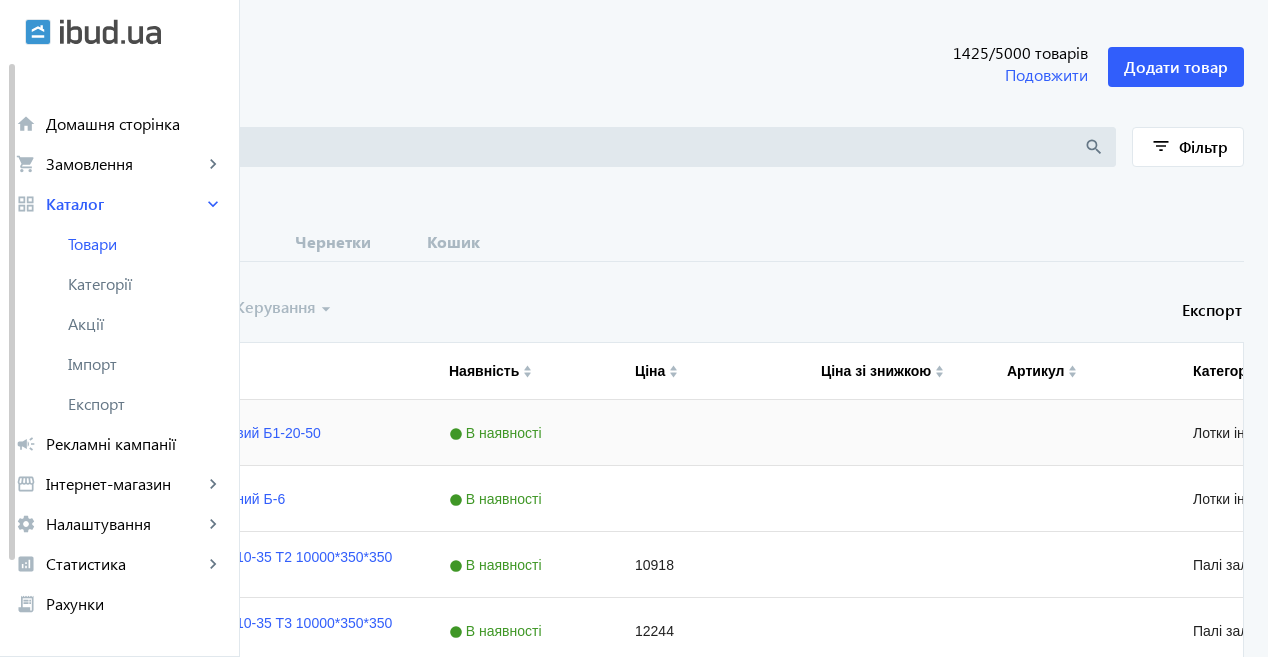 scroll, scrollTop: 300, scrollLeft: 0, axis: vertical 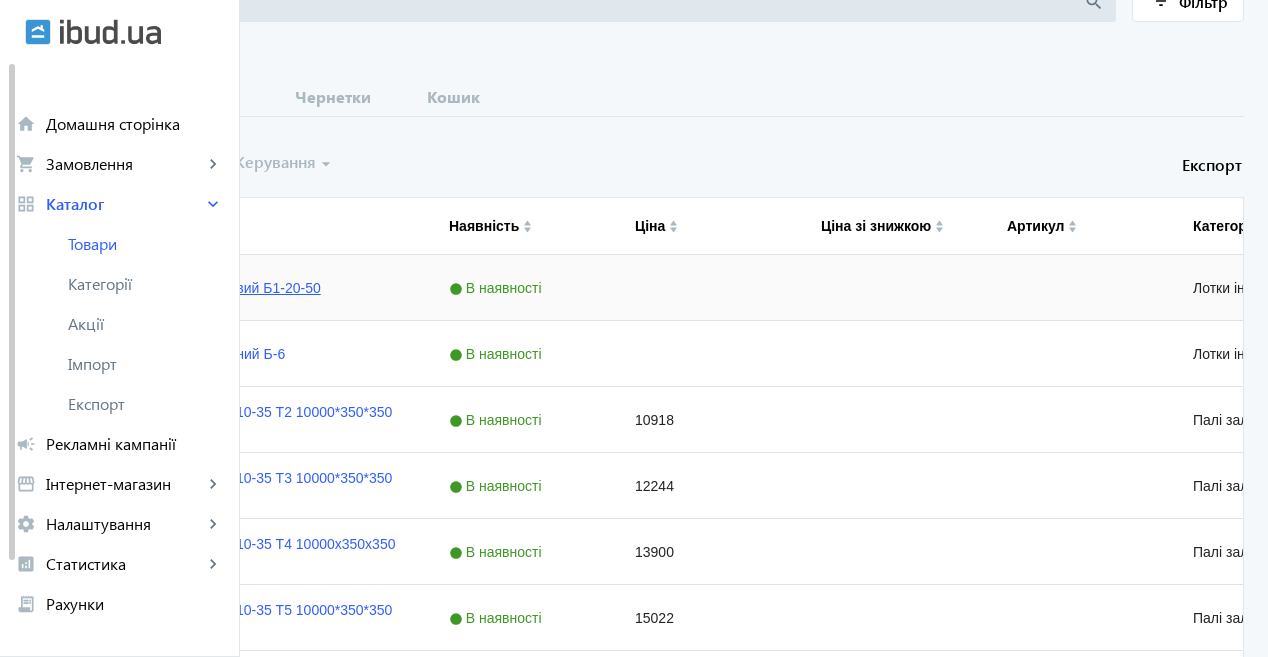 click on "Лоток прикромковий Б1-20-50" 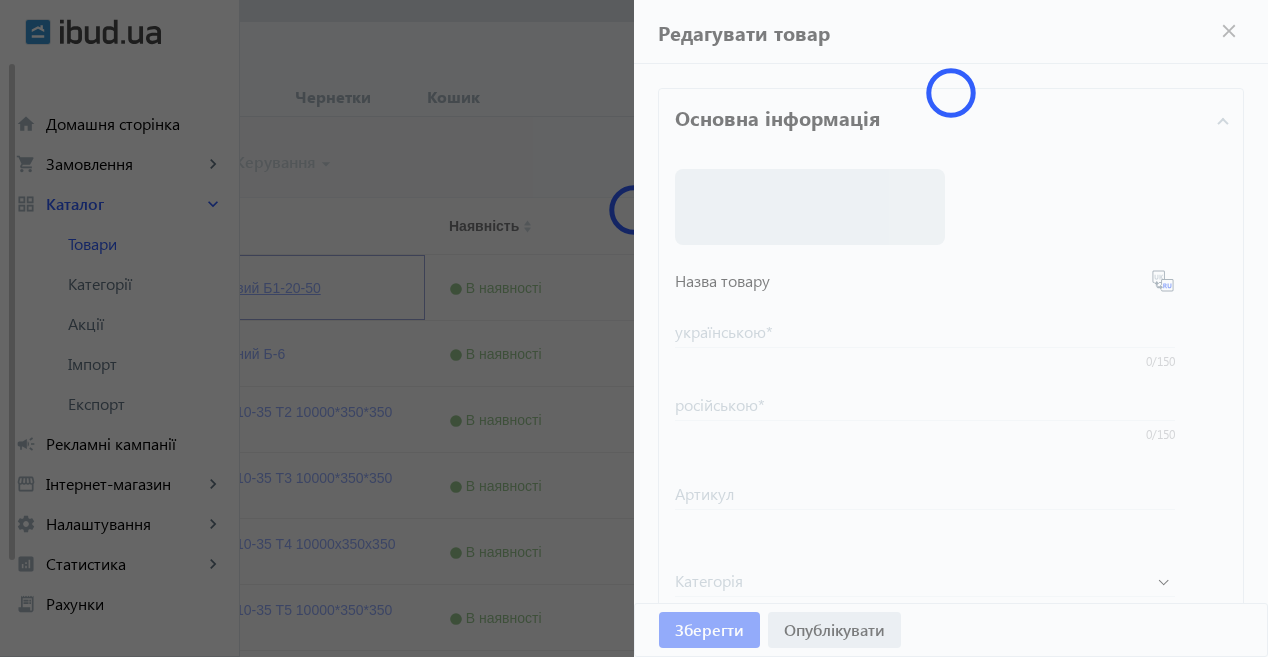 type on "Лоток прикромковий Б1-20-50" 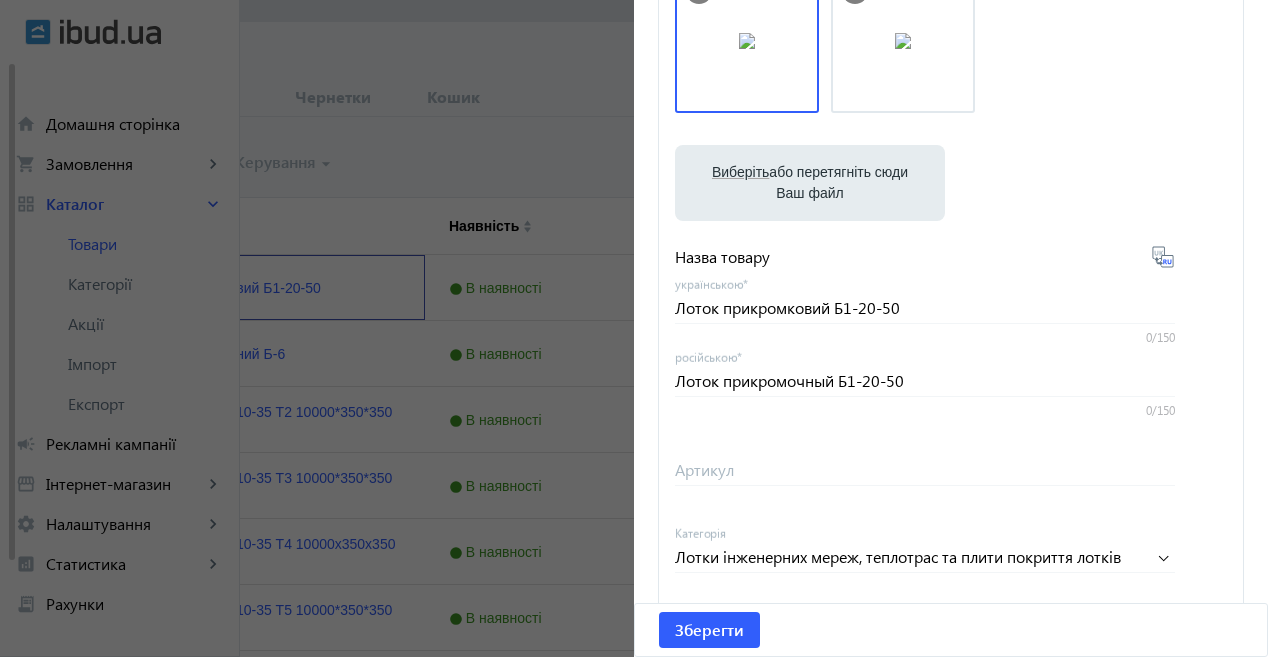 scroll, scrollTop: 400, scrollLeft: 0, axis: vertical 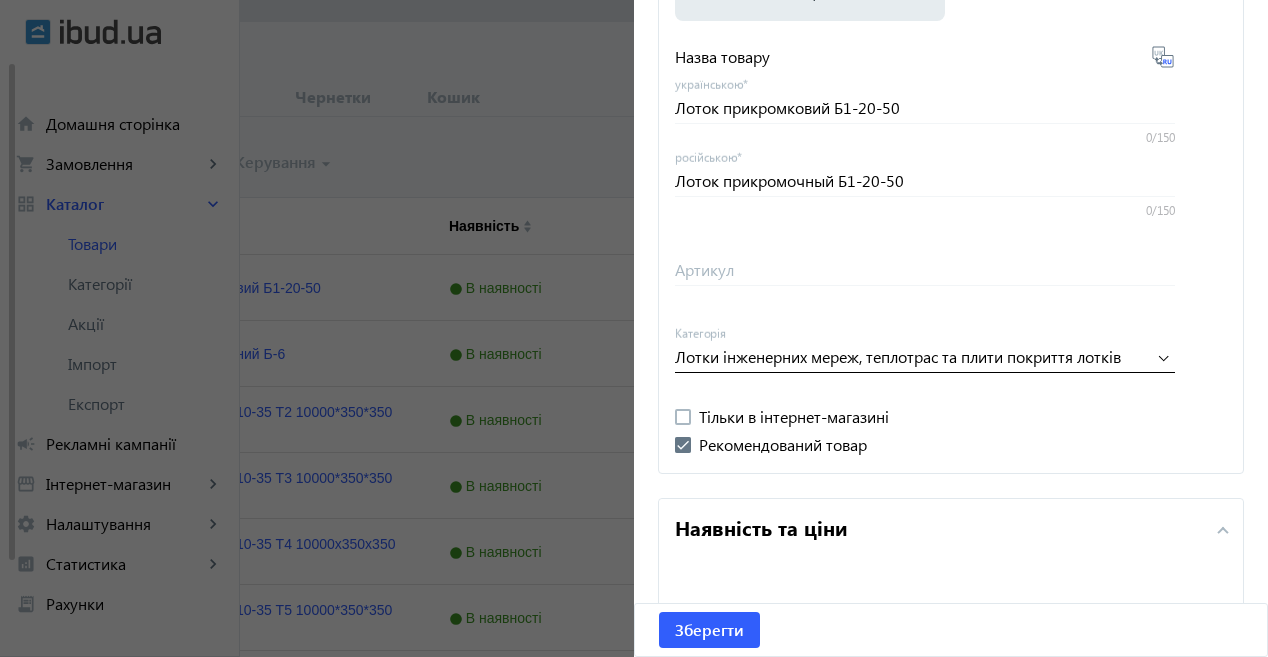 click 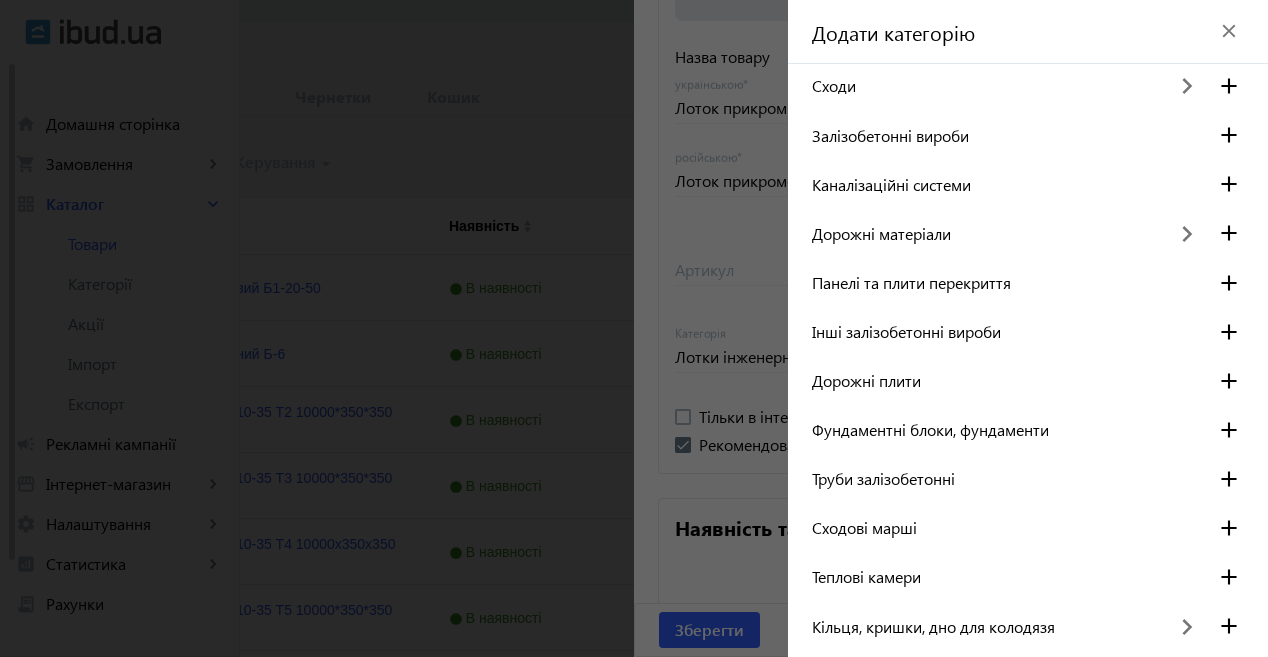 drag, startPoint x: 550, startPoint y: 343, endPoint x: 574, endPoint y: 344, distance: 24.020824 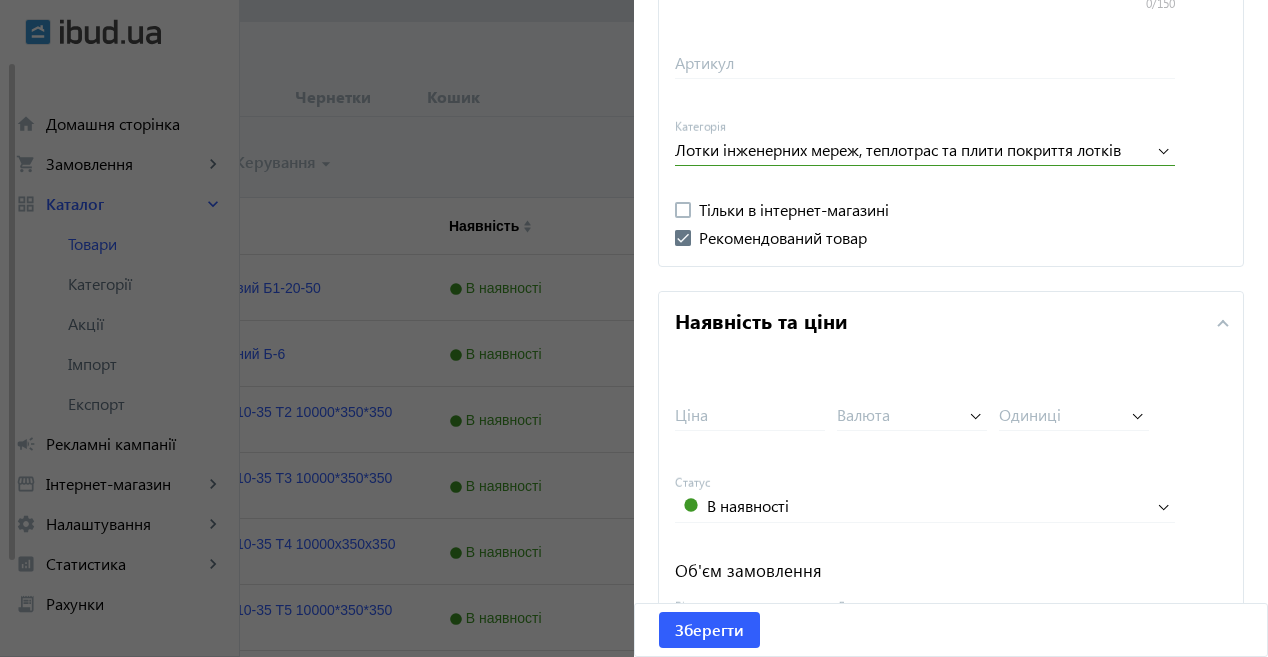 scroll, scrollTop: 800, scrollLeft: 0, axis: vertical 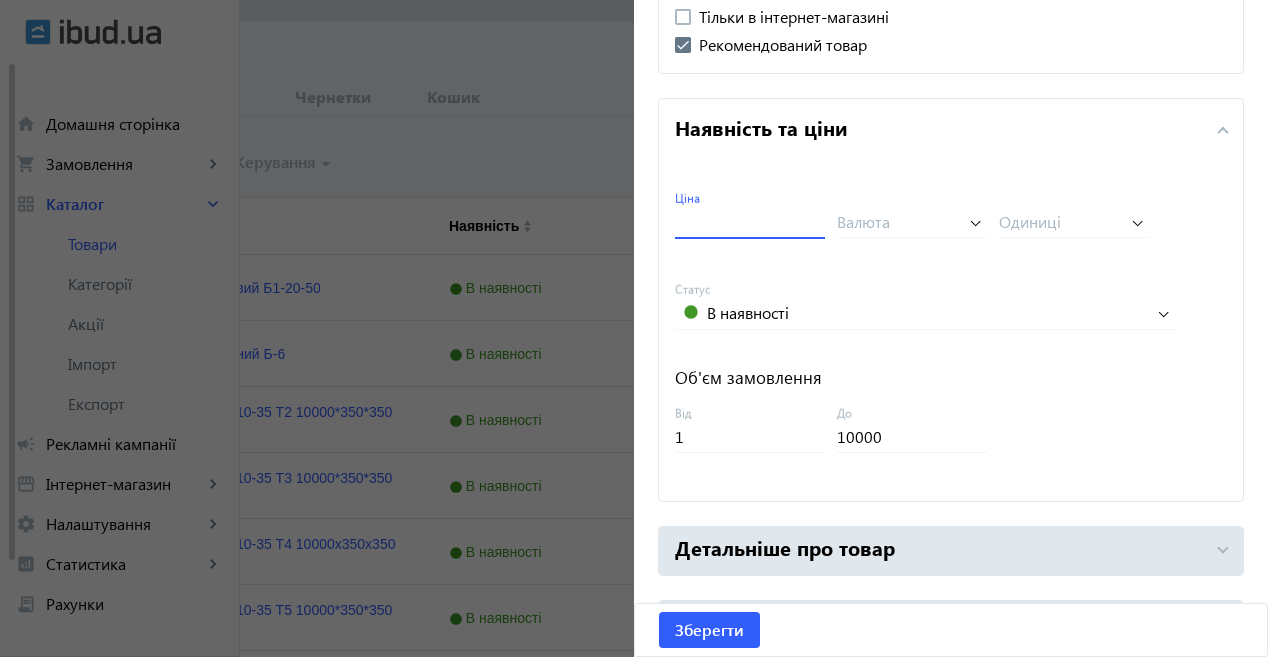 click on "Ціна" at bounding box center (750, 221) 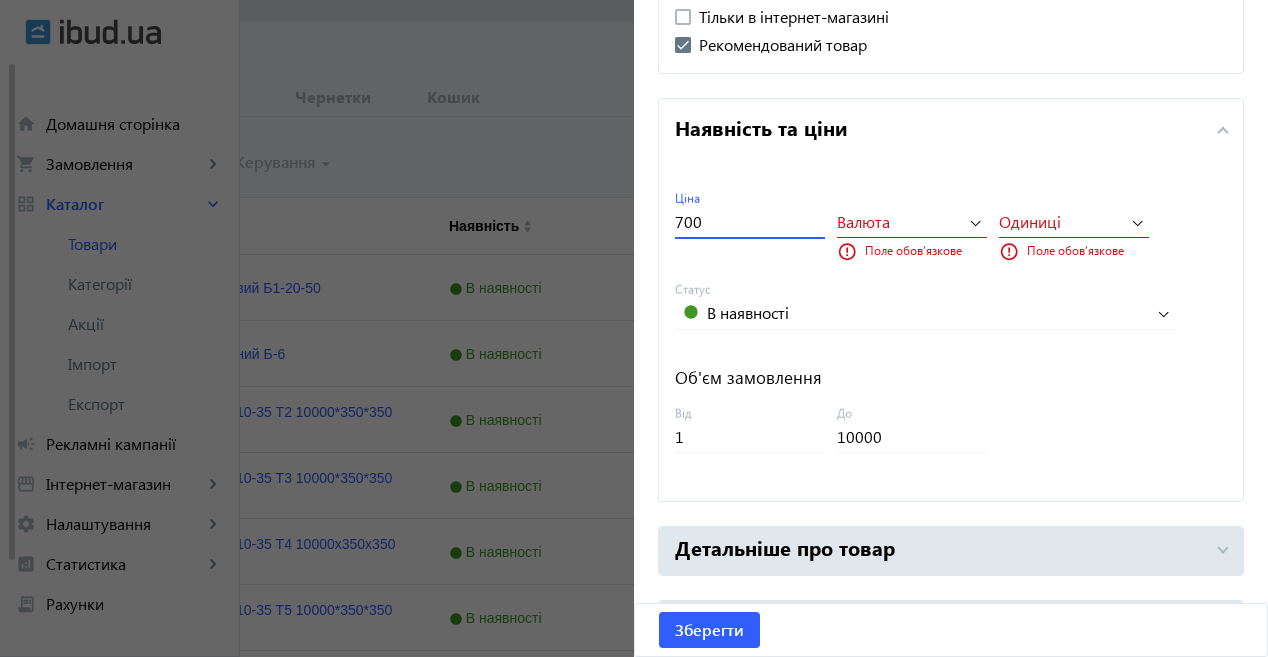 click at bounding box center [898, 221] 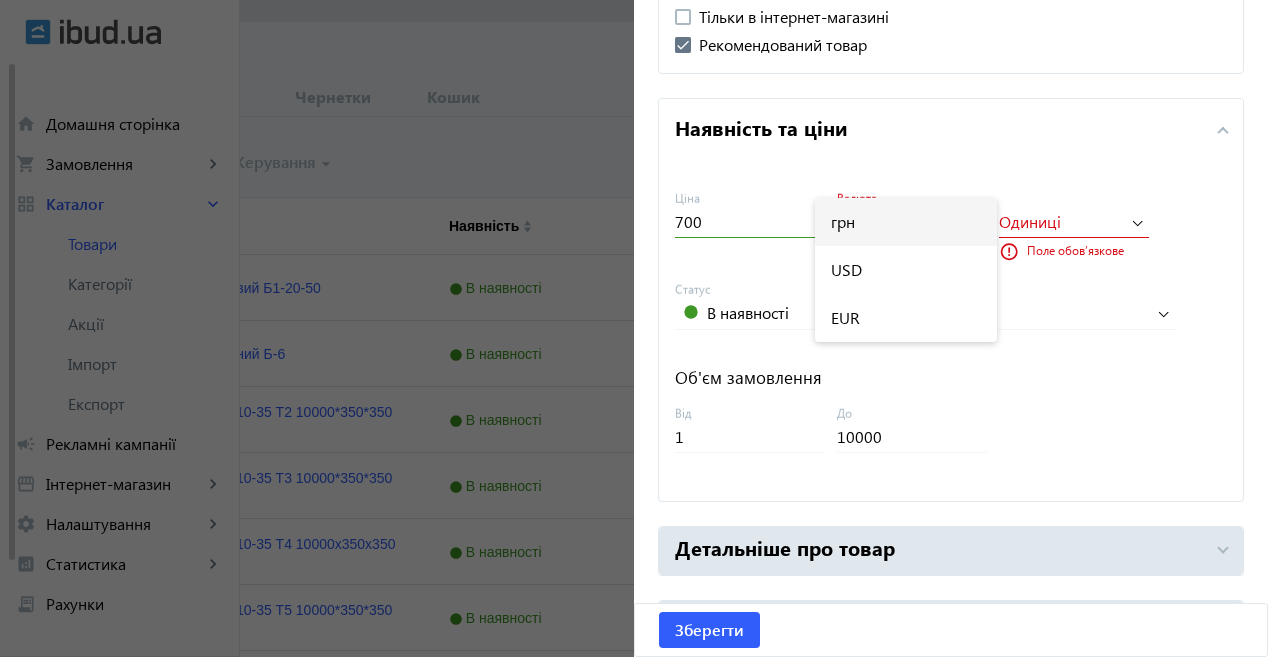 drag, startPoint x: 942, startPoint y: 228, endPoint x: 831, endPoint y: 209, distance: 112.61439 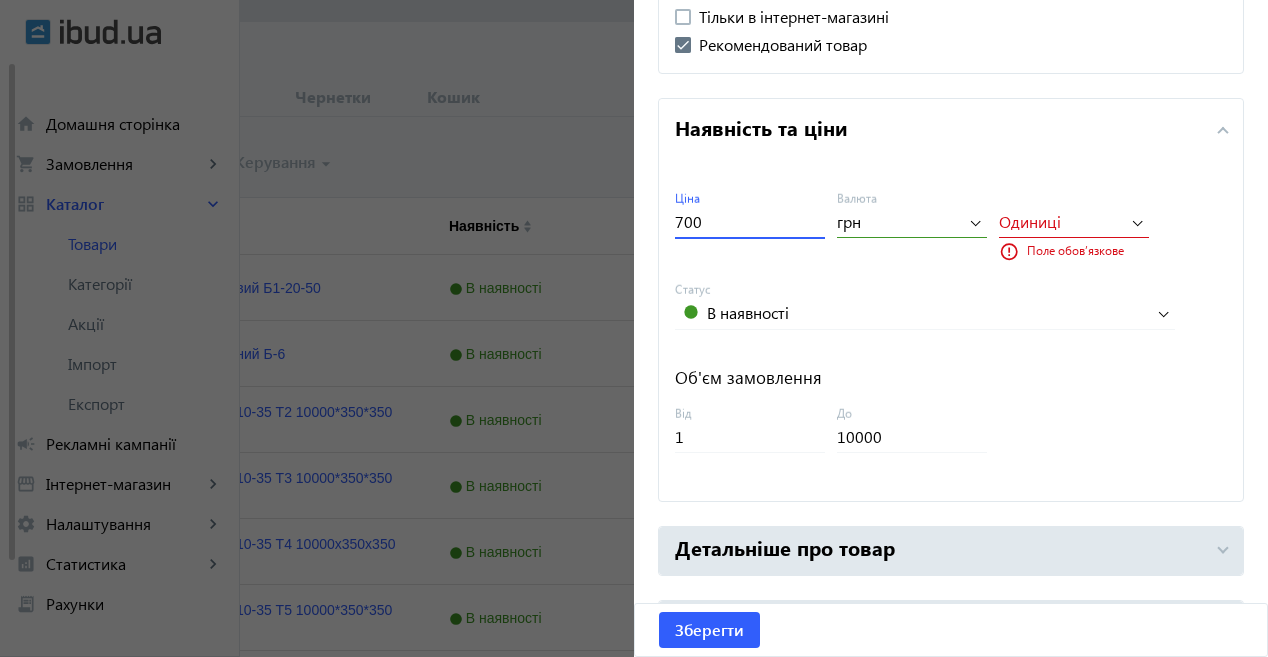 drag, startPoint x: 731, startPoint y: 220, endPoint x: 641, endPoint y: 222, distance: 90.02222 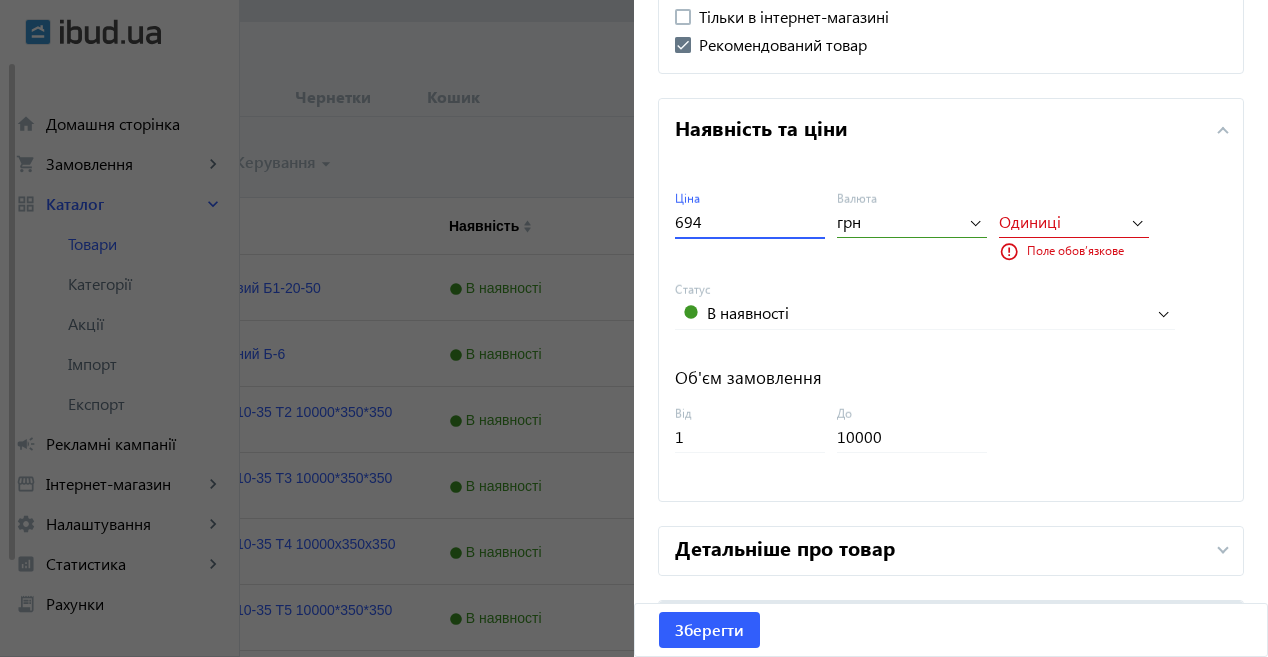 type on "694" 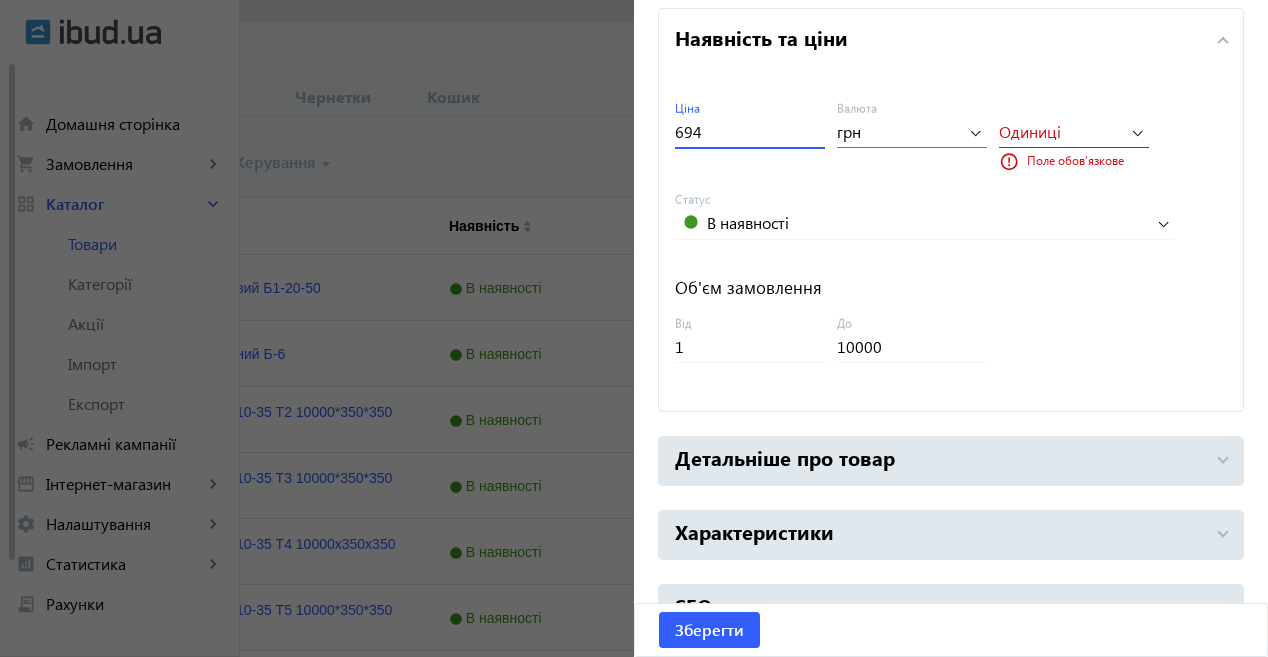 scroll, scrollTop: 931, scrollLeft: 0, axis: vertical 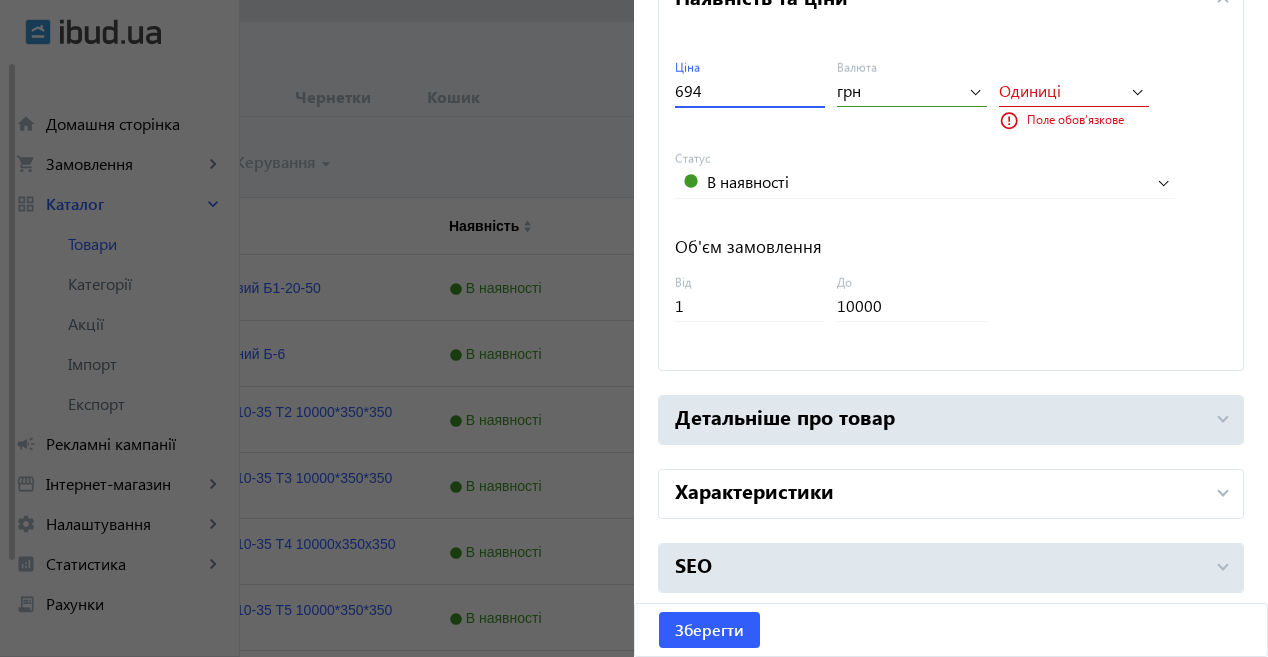 click on "Характеристики" at bounding box center [939, 494] 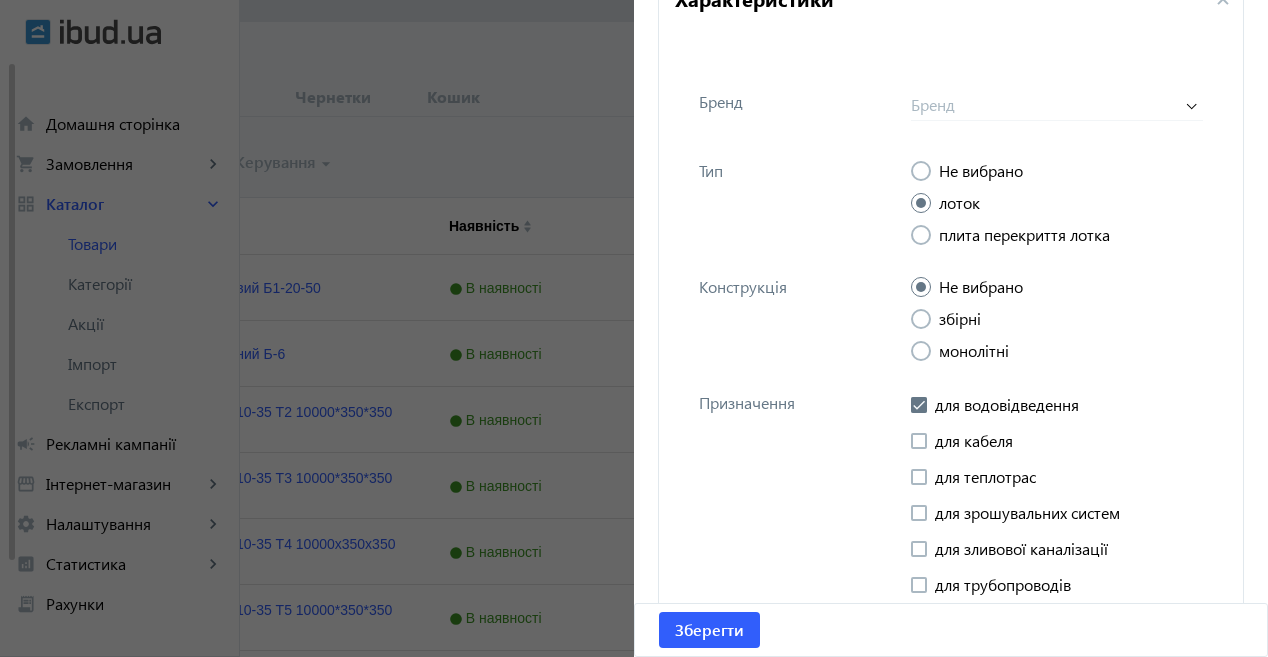 scroll, scrollTop: 1531, scrollLeft: 0, axis: vertical 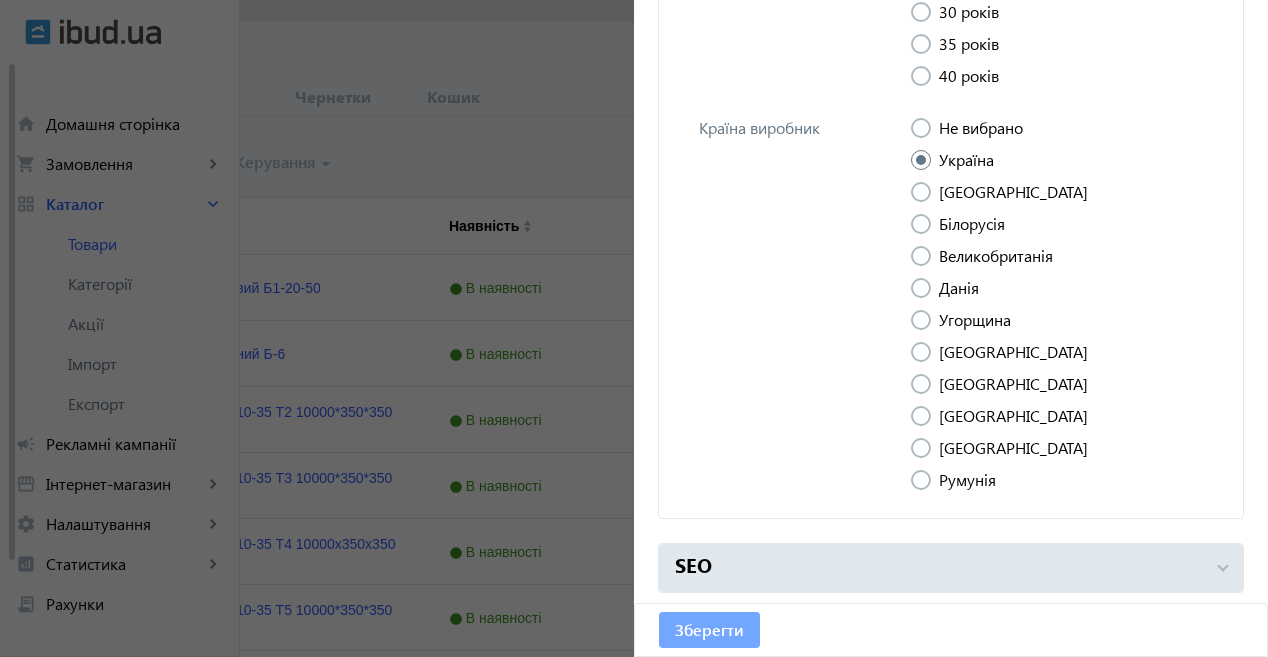 click on "Зберегти" 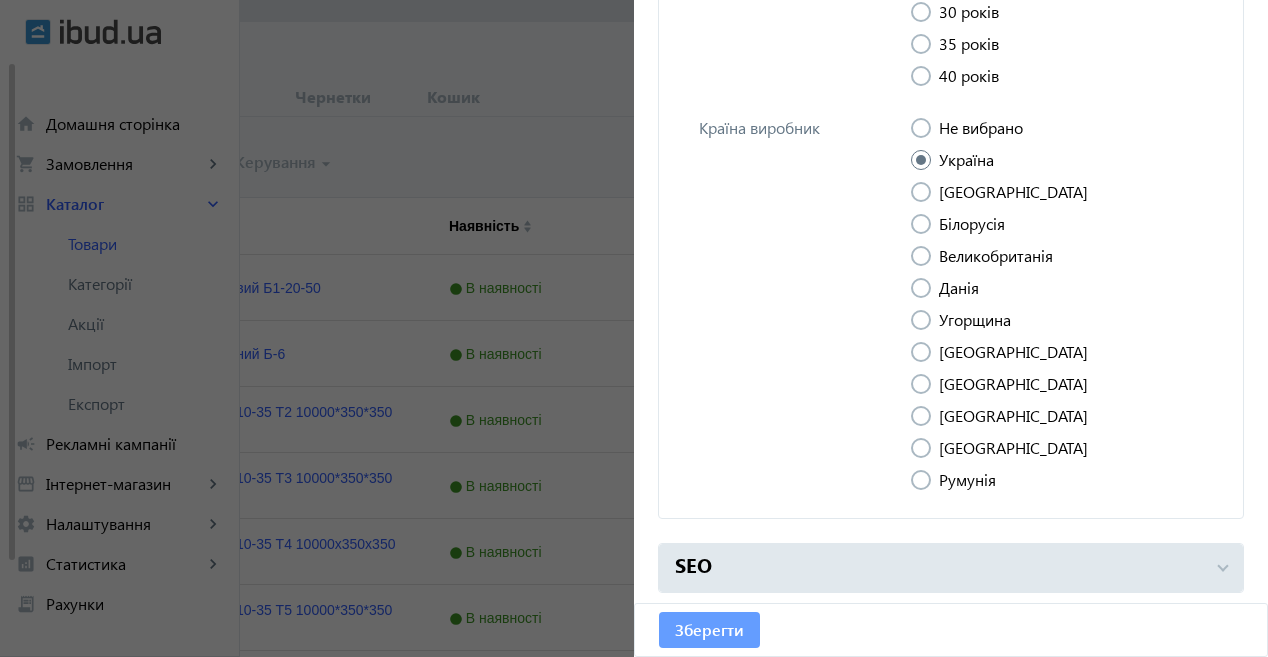 click on "Зберегти" 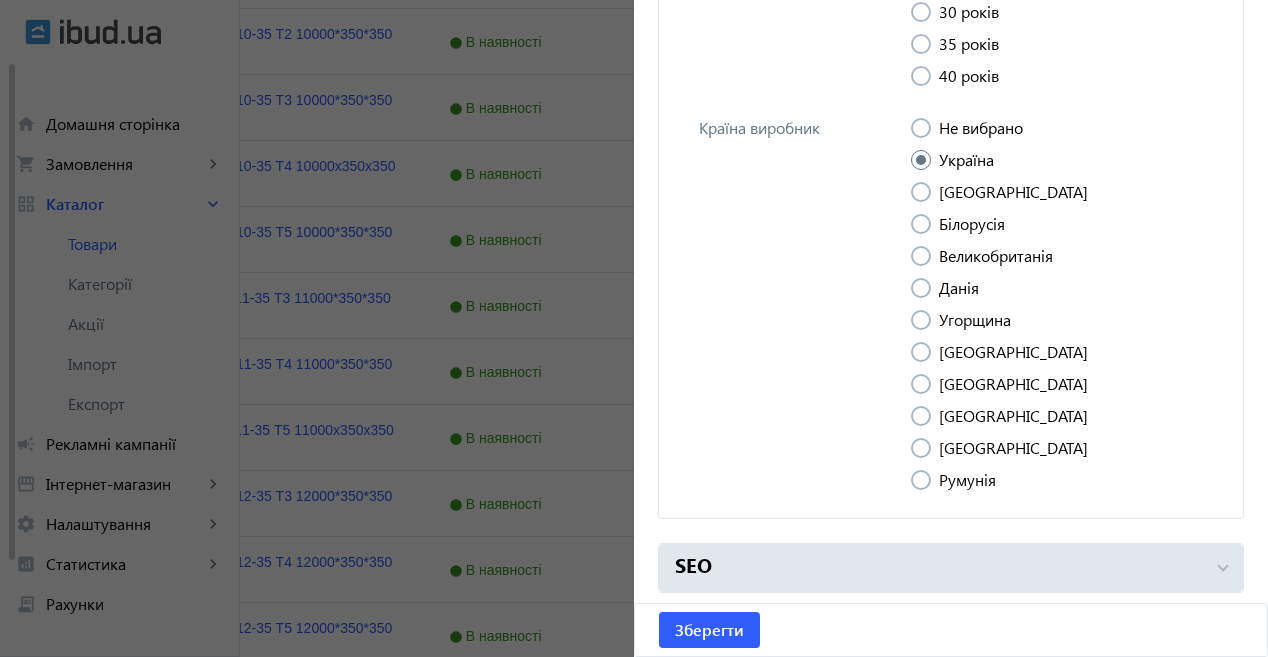 scroll, scrollTop: 1078, scrollLeft: 0, axis: vertical 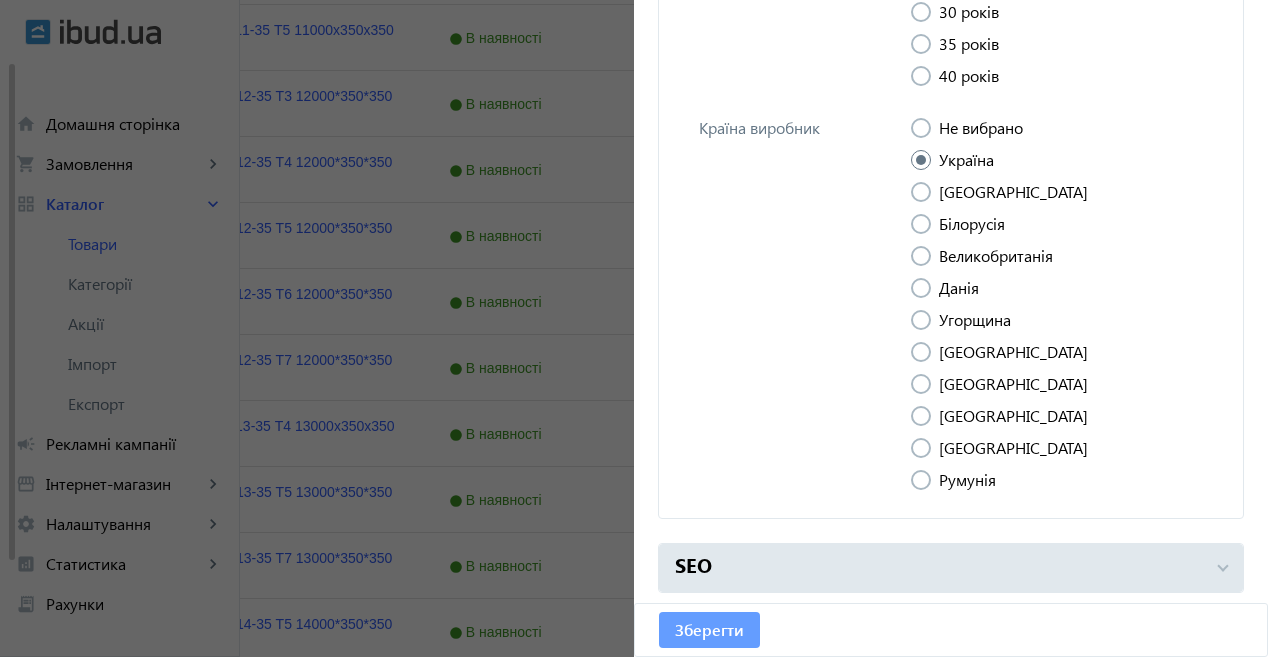 click on "Зберегти" 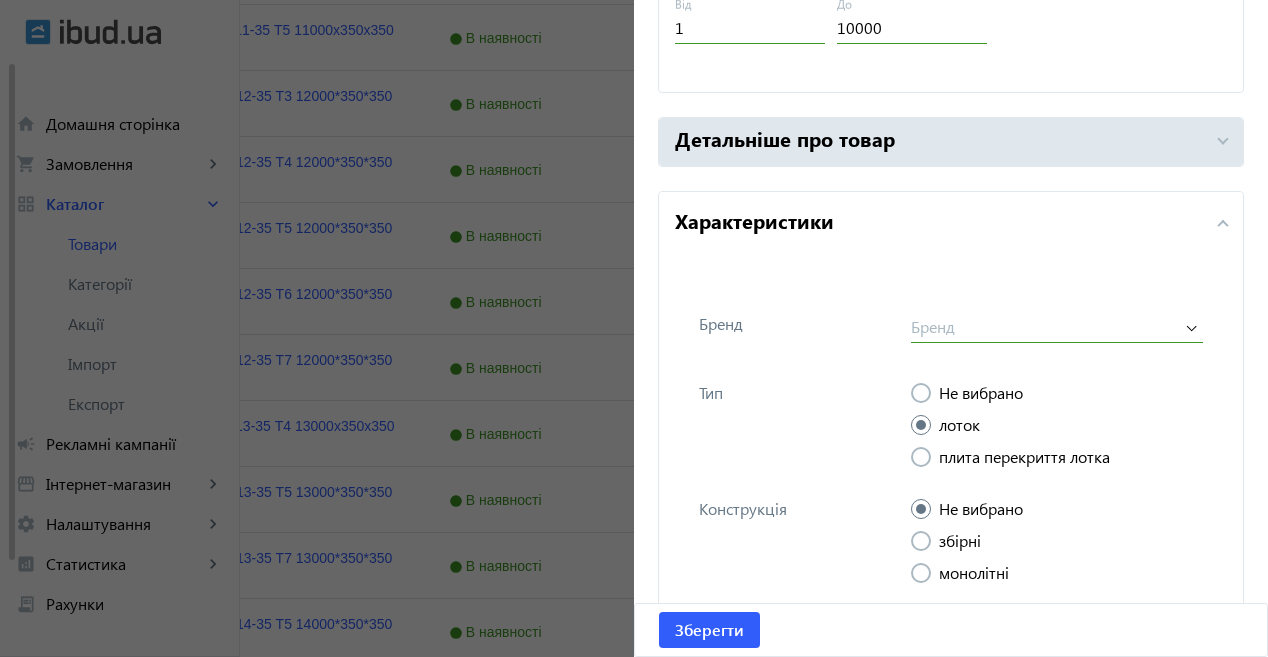 scroll, scrollTop: 898, scrollLeft: 0, axis: vertical 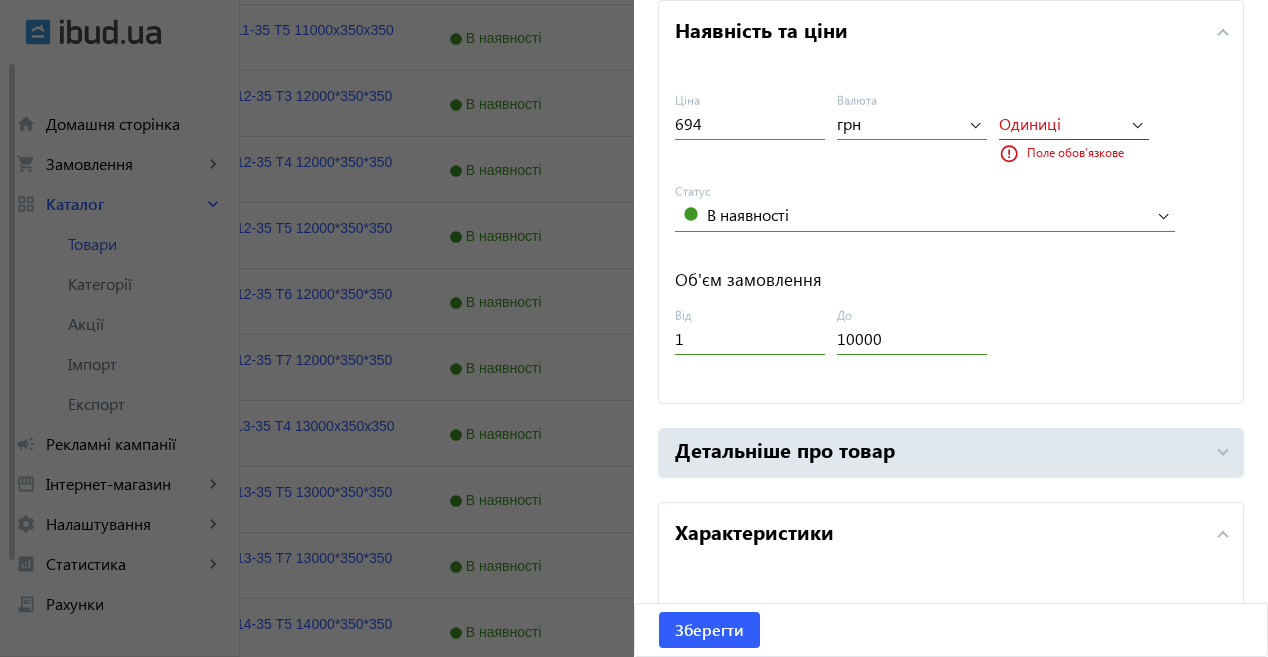 click at bounding box center [1060, 123] 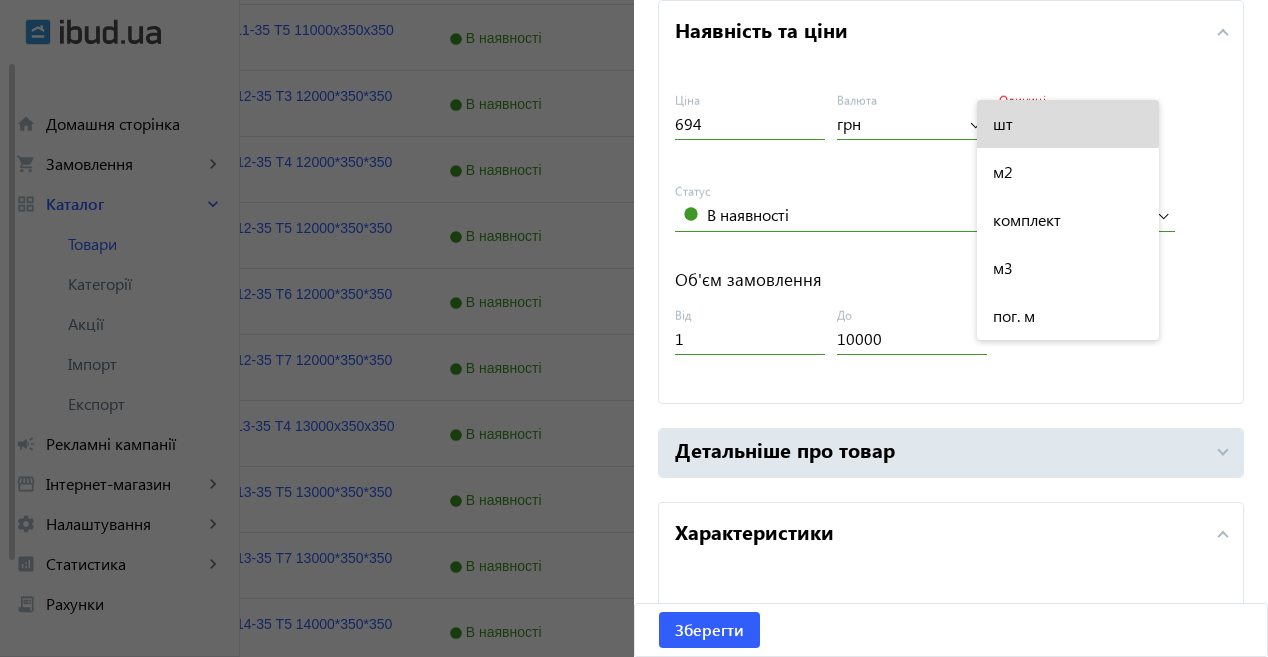 click on "шт" at bounding box center [1068, 124] 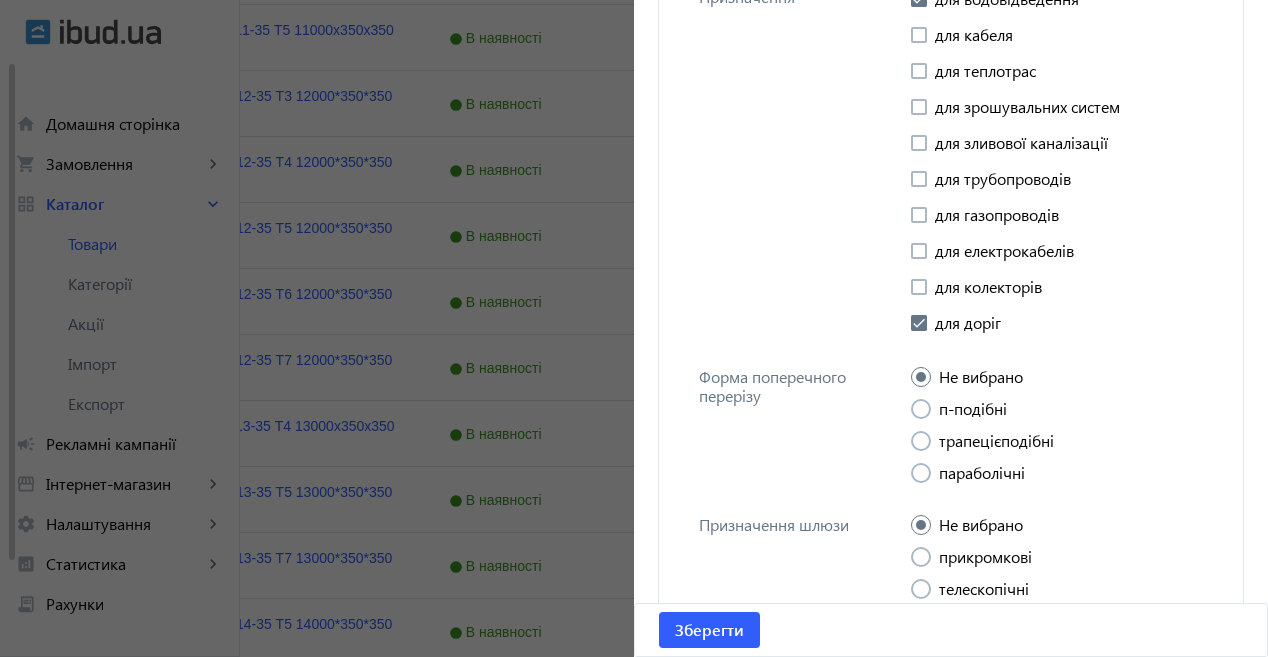 scroll, scrollTop: 1998, scrollLeft: 0, axis: vertical 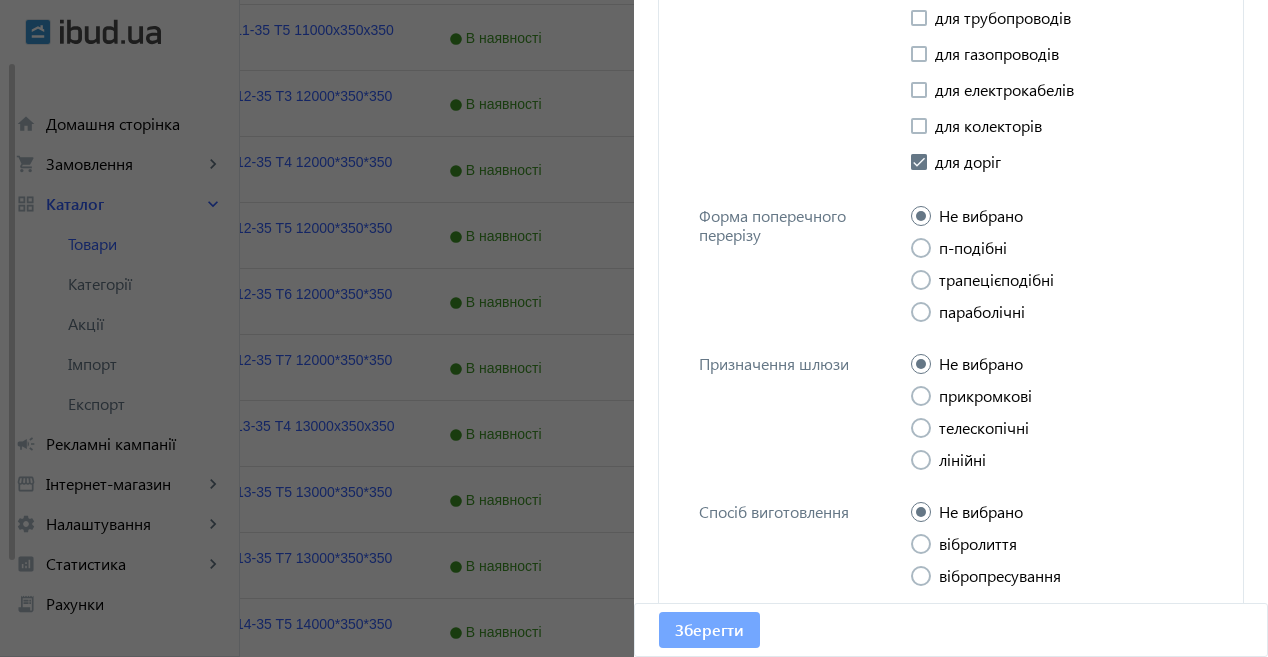 click on "Зберегти" 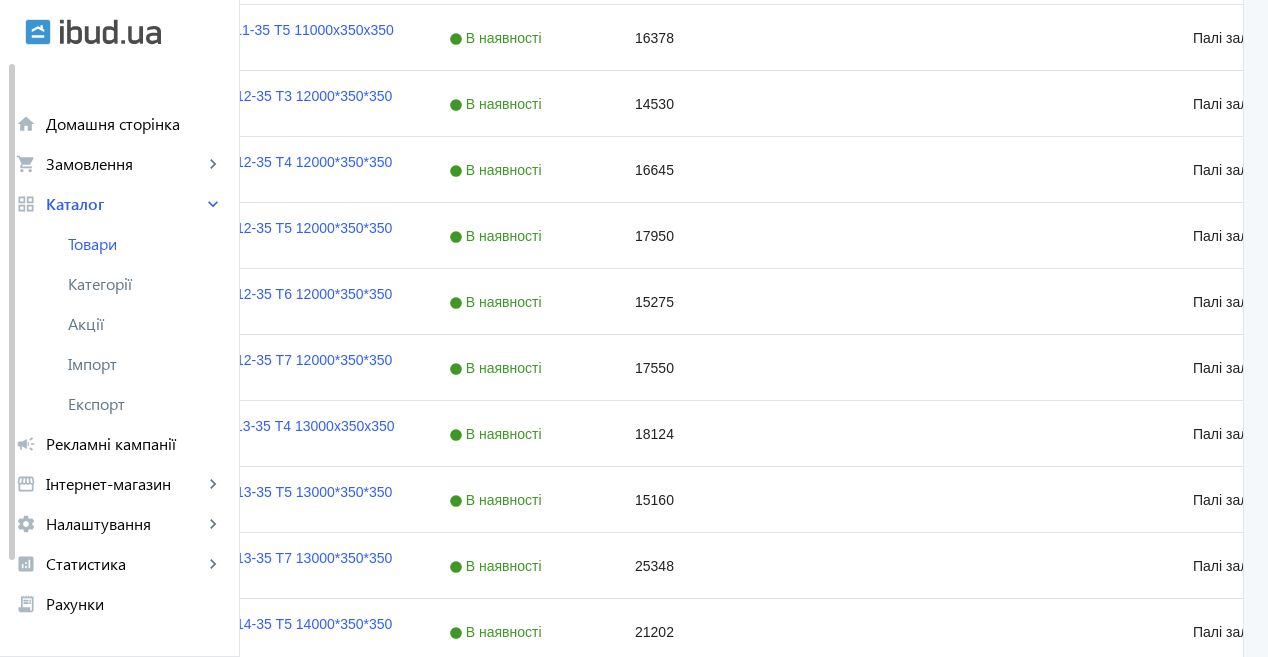 scroll, scrollTop: 0, scrollLeft: 0, axis: both 